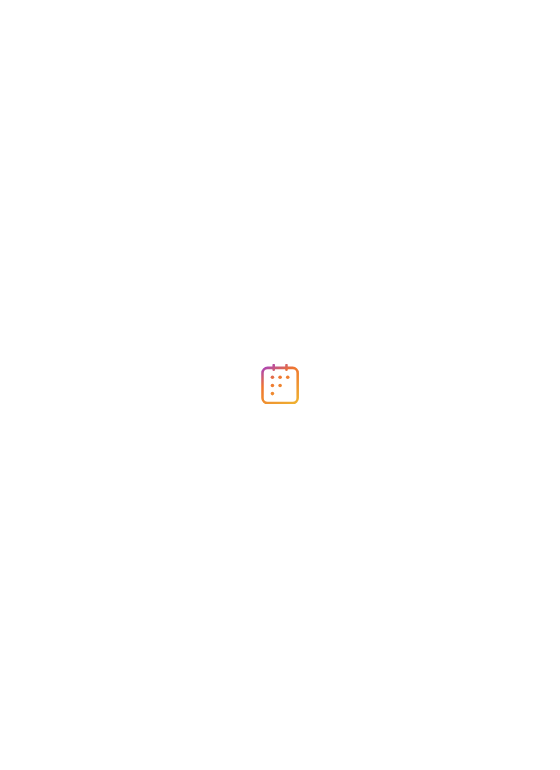 scroll, scrollTop: 0, scrollLeft: 0, axis: both 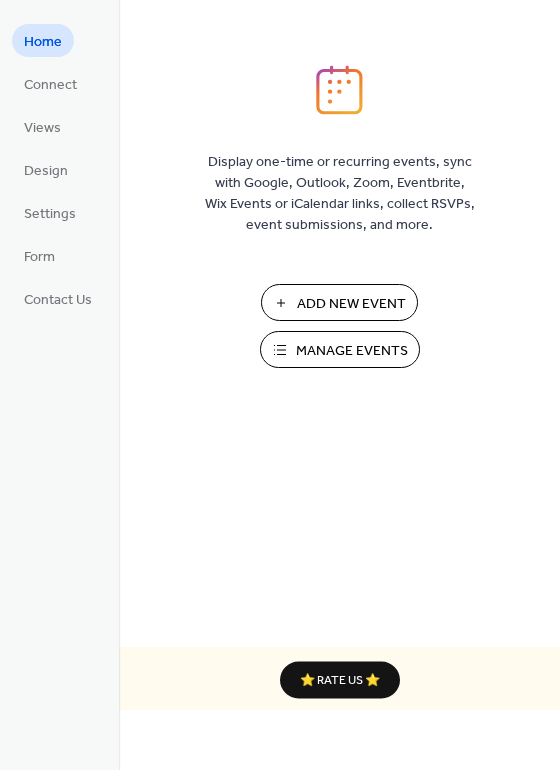 click on "Add New Event" at bounding box center (351, 304) 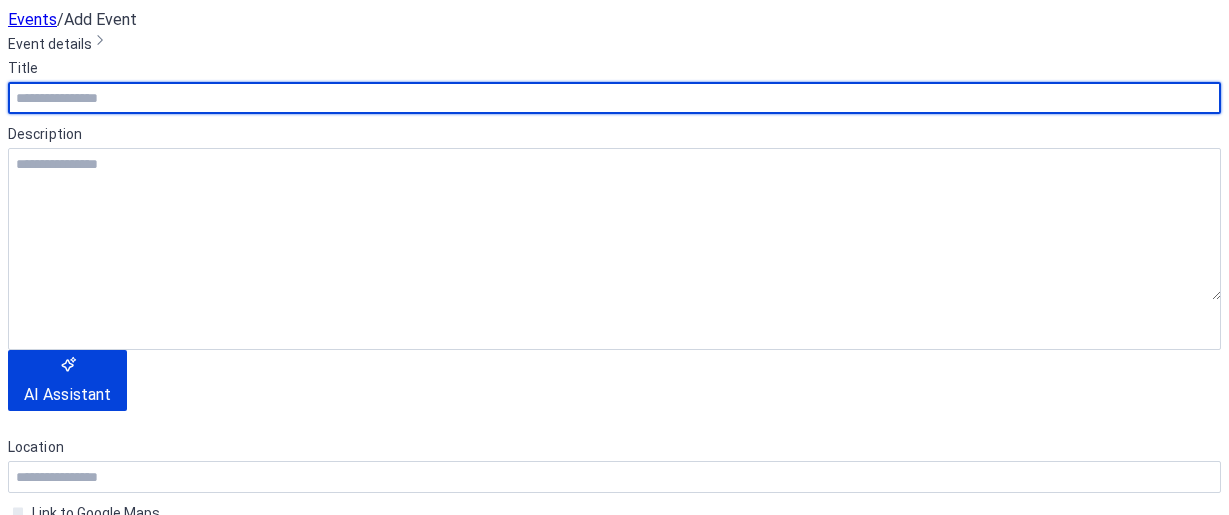 scroll, scrollTop: 0, scrollLeft: 0, axis: both 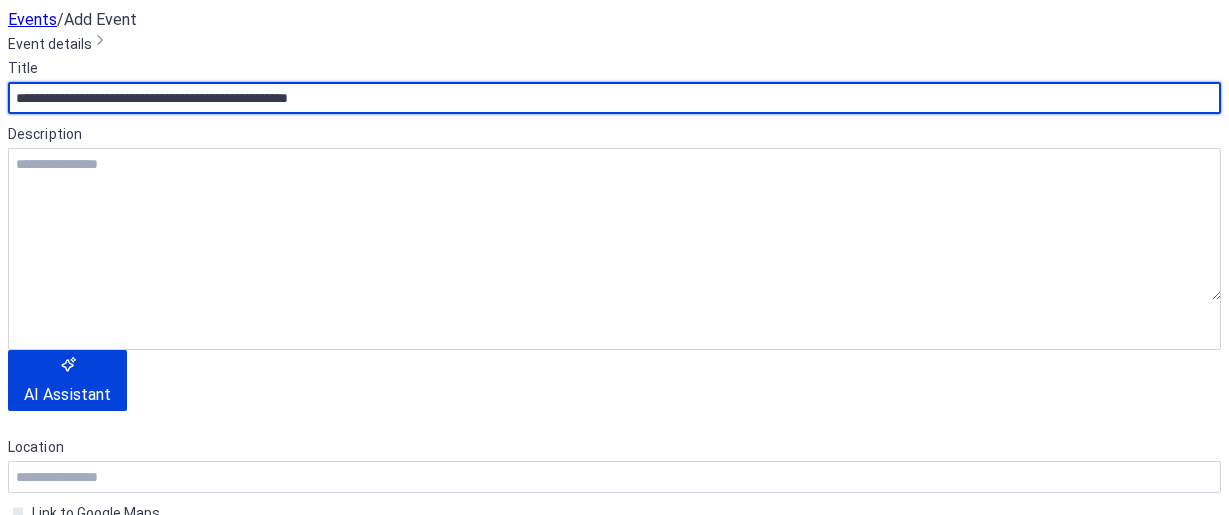 type on "**********" 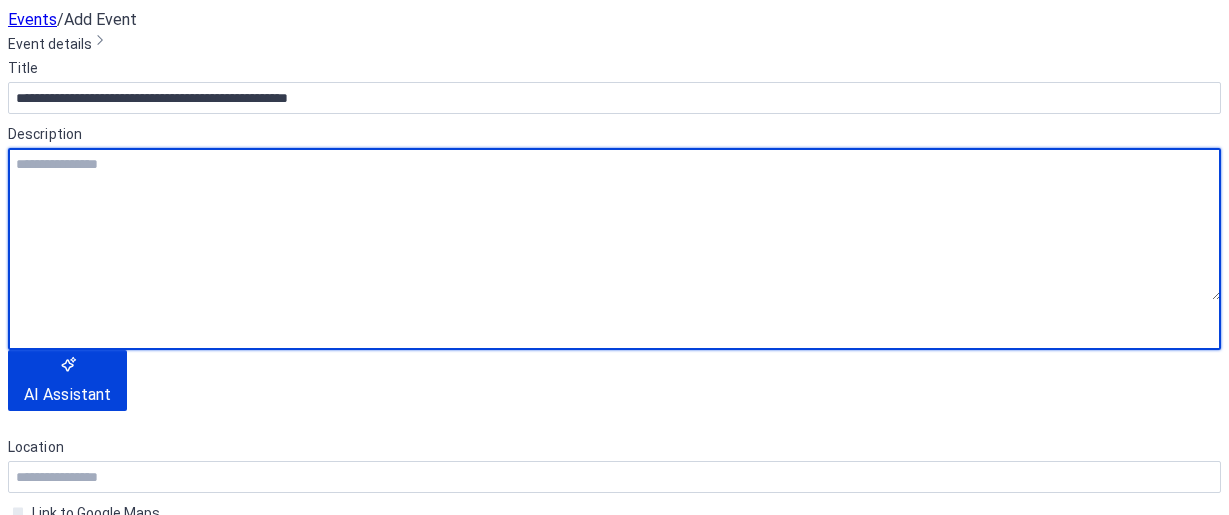 click at bounding box center (614, 224) 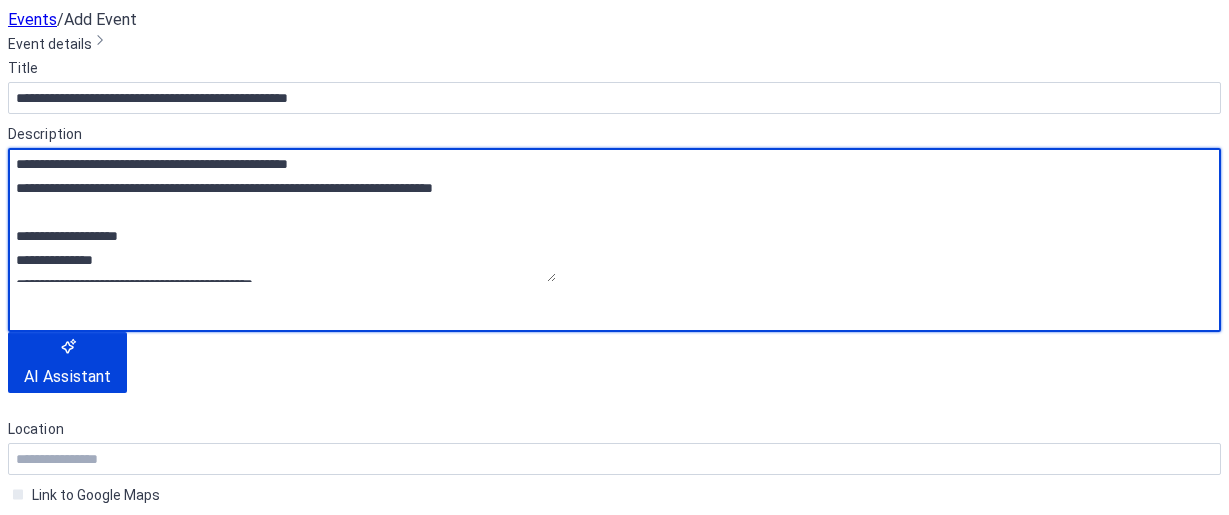 scroll, scrollTop: 585, scrollLeft: 0, axis: vertical 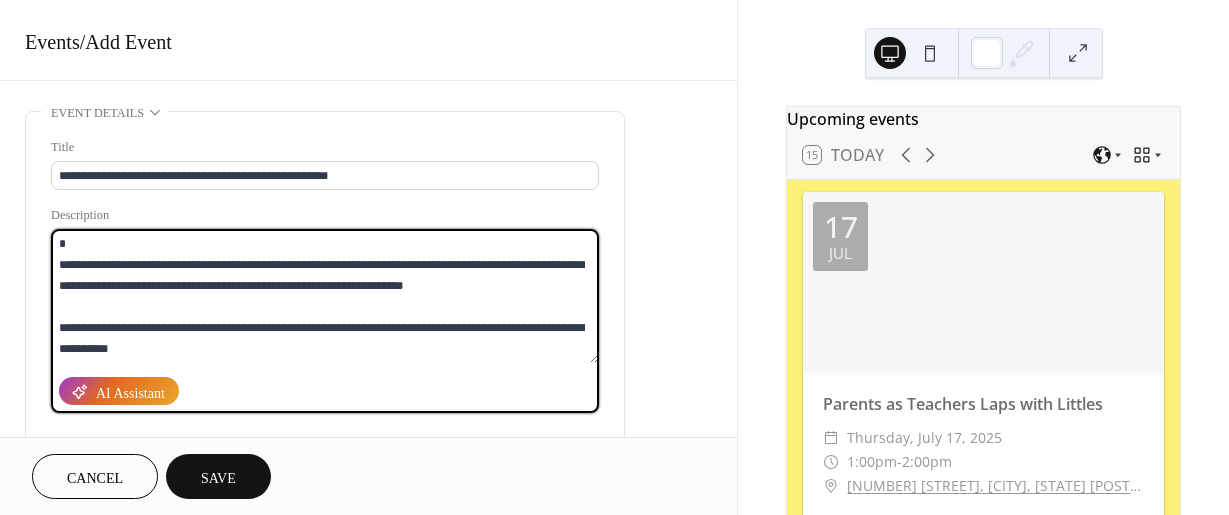 drag, startPoint x: 351, startPoint y: 351, endPoint x: 50, endPoint y: 306, distance: 304.34518 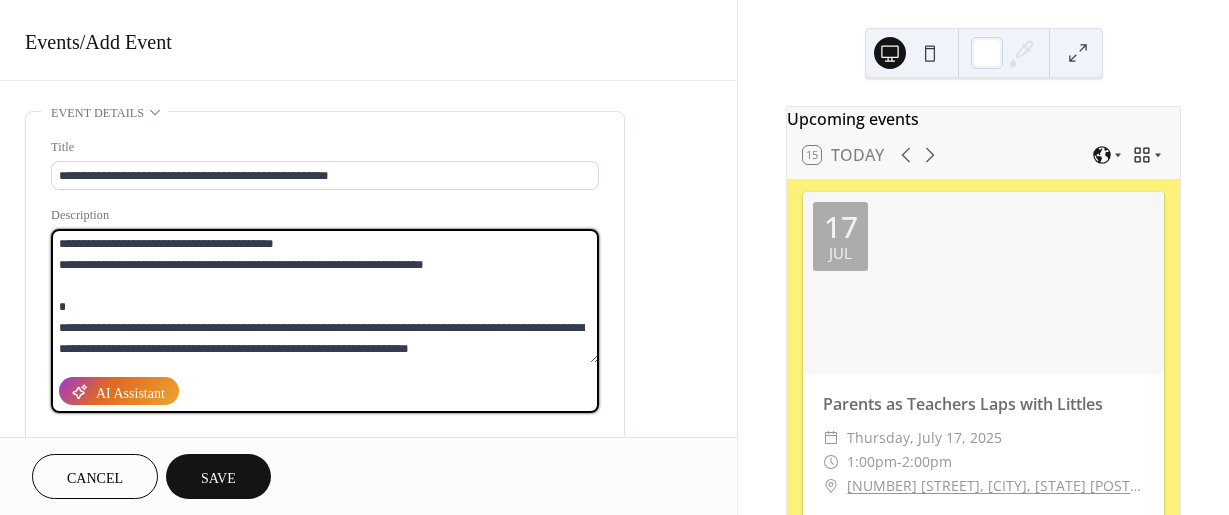 scroll, scrollTop: 546, scrollLeft: 0, axis: vertical 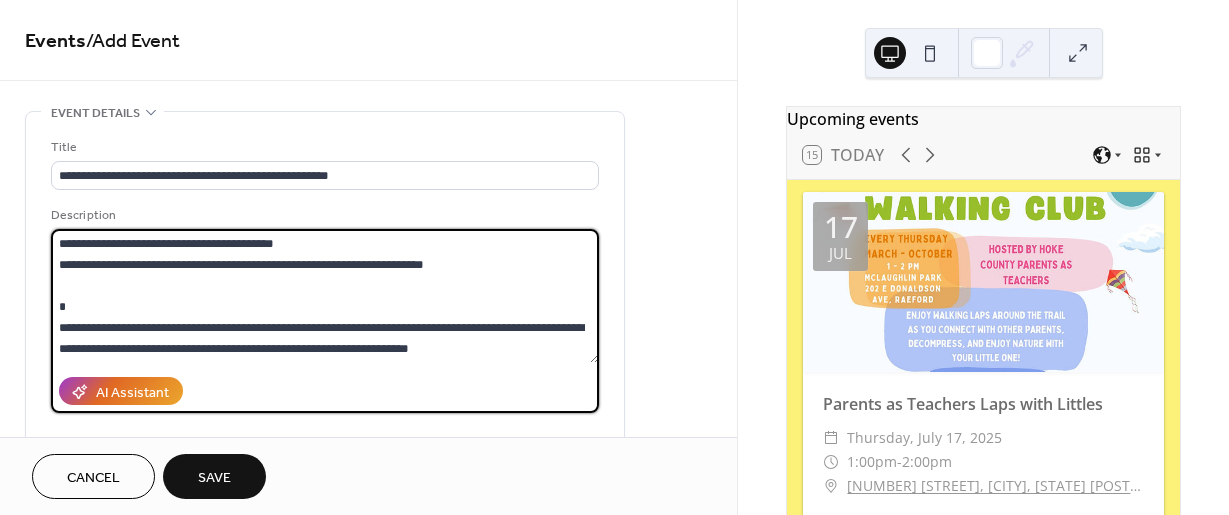 click on "**********" at bounding box center (325, 296) 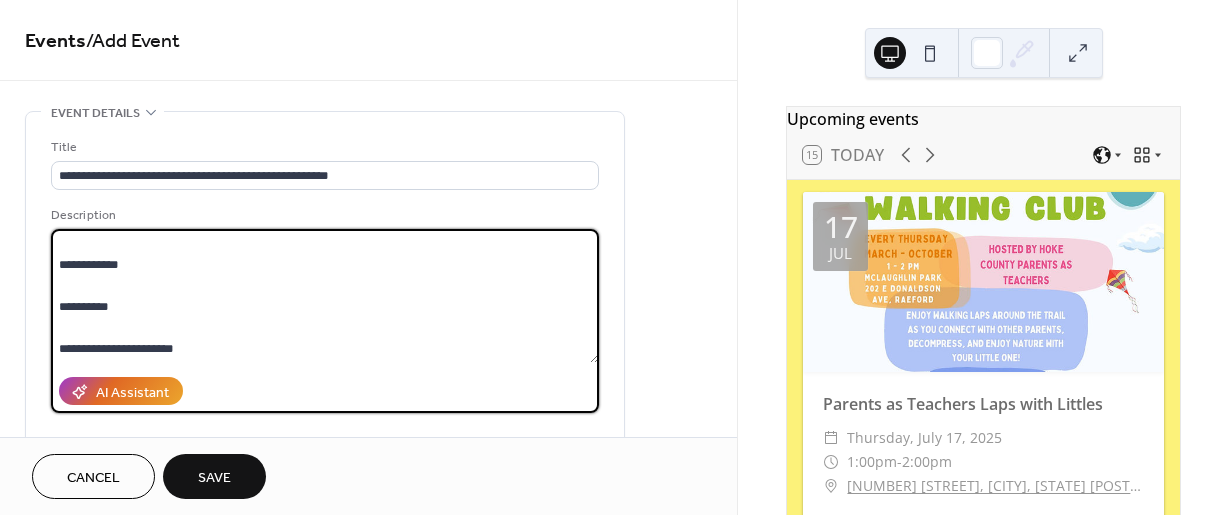 scroll, scrollTop: 400, scrollLeft: 0, axis: vertical 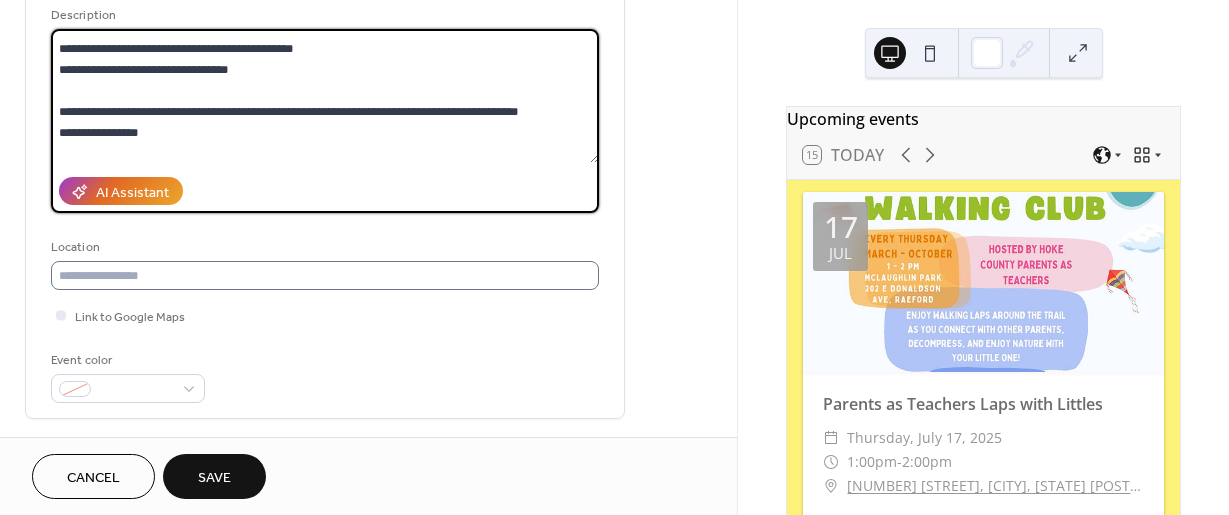 type on "**********" 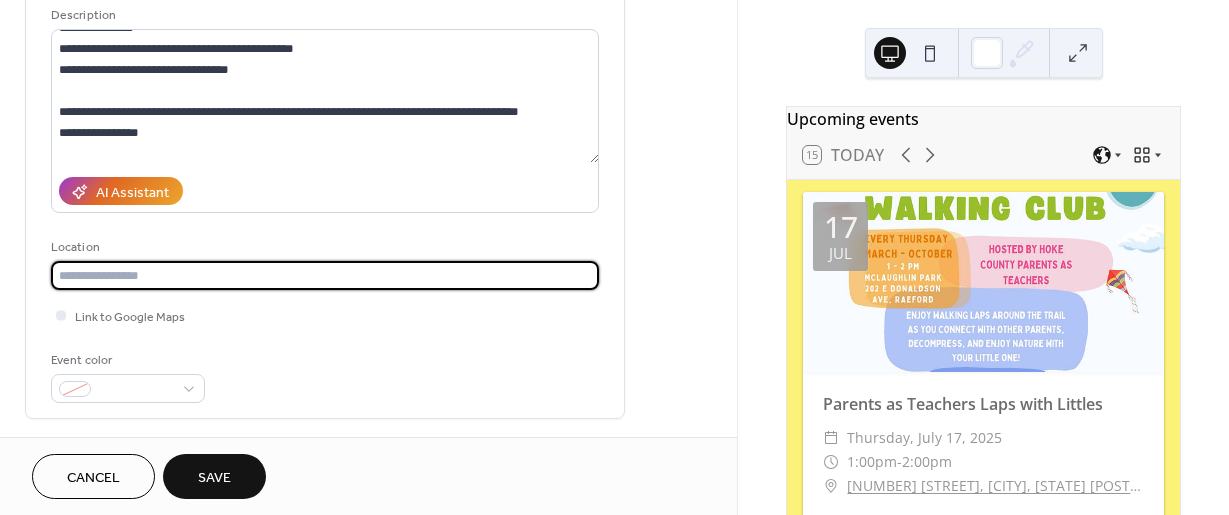 click at bounding box center [325, 275] 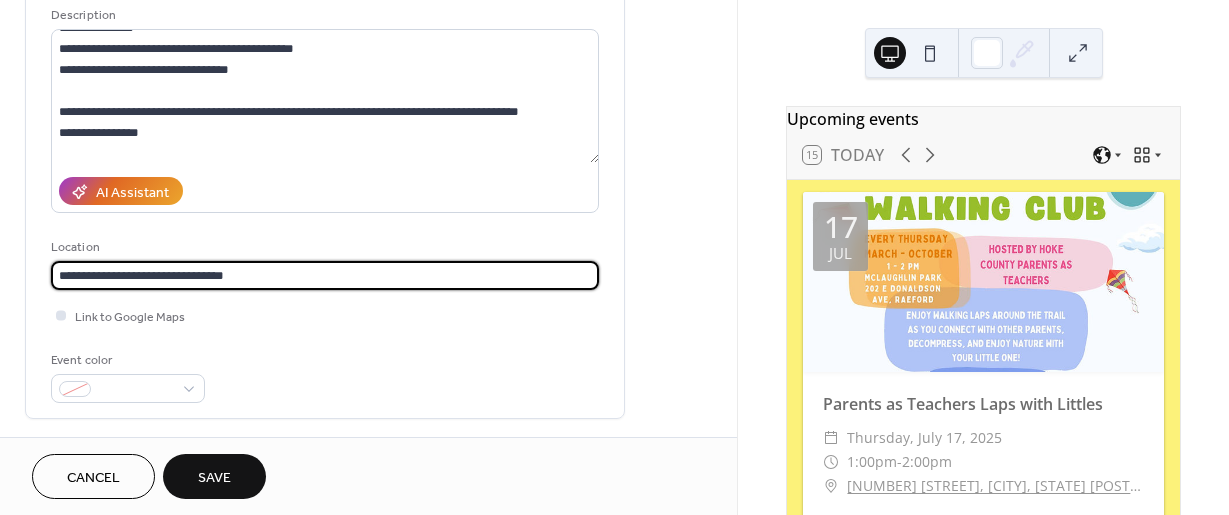type on "**********" 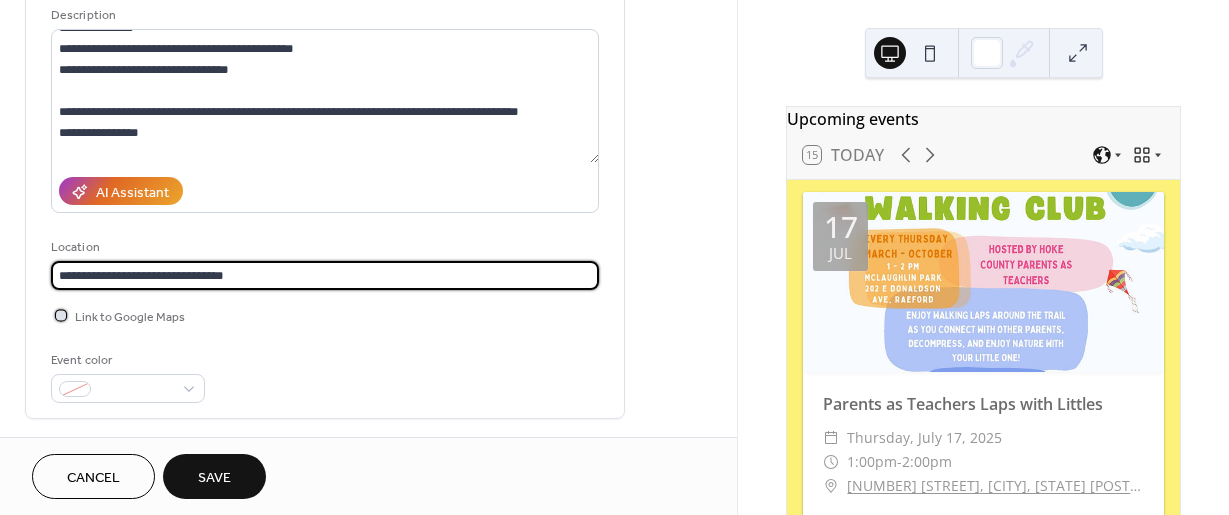 click at bounding box center (61, 315) 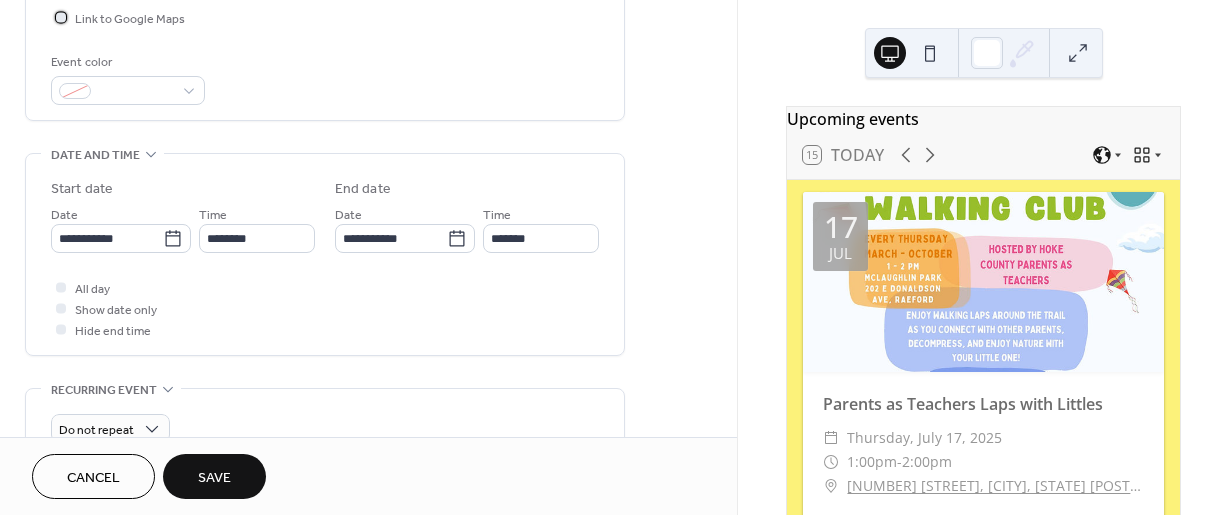 scroll, scrollTop: 500, scrollLeft: 0, axis: vertical 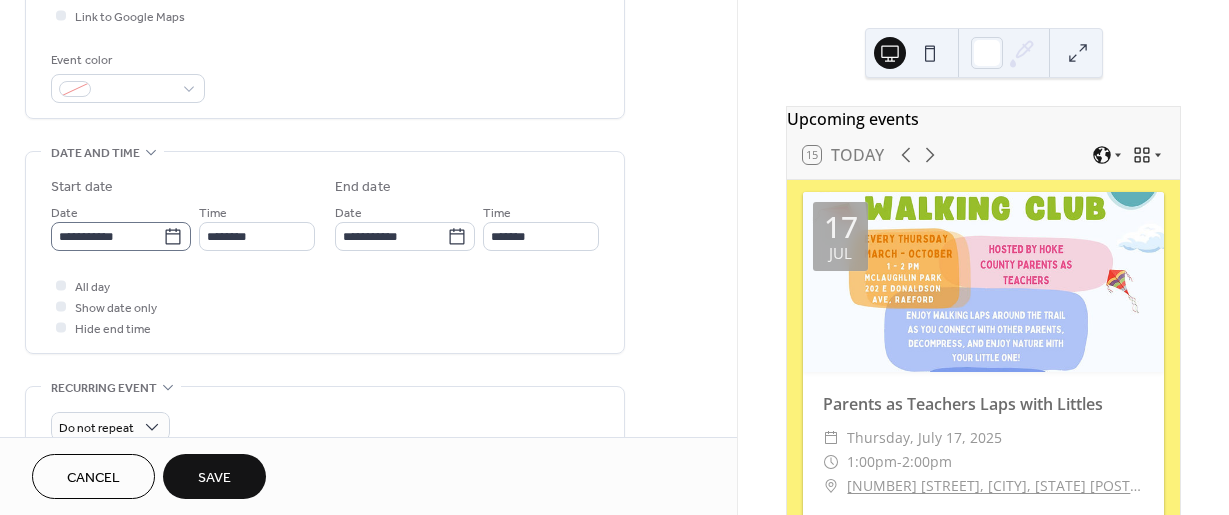 click 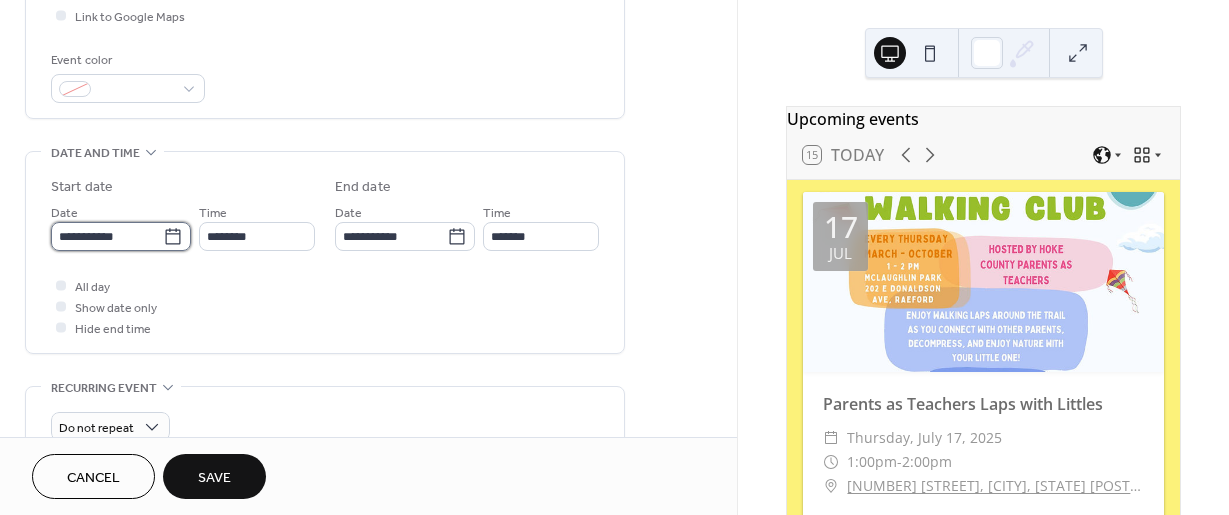 click on "**********" at bounding box center (107, 236) 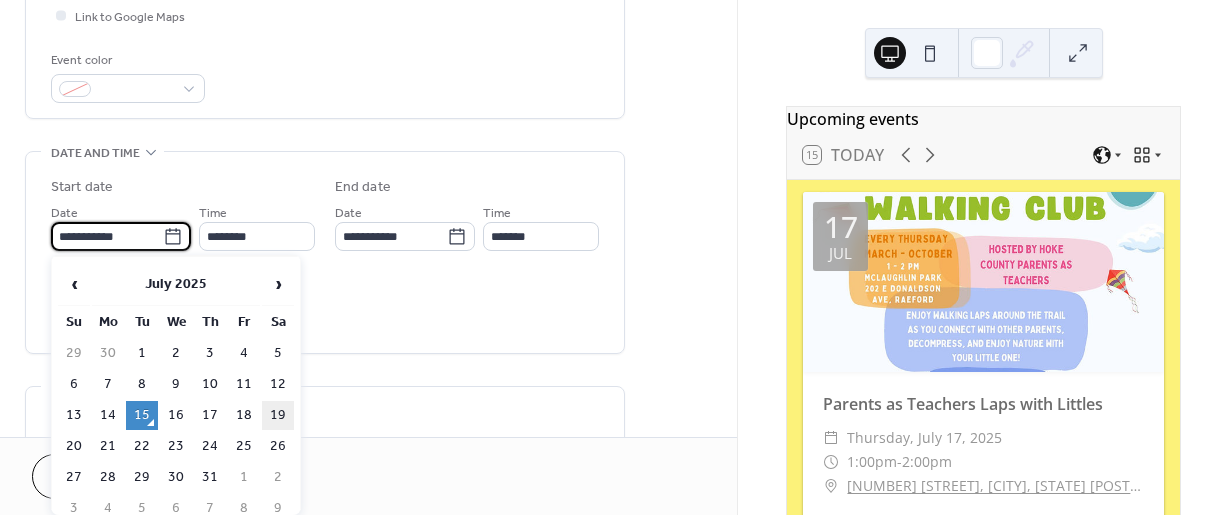 click on "19" at bounding box center [278, 415] 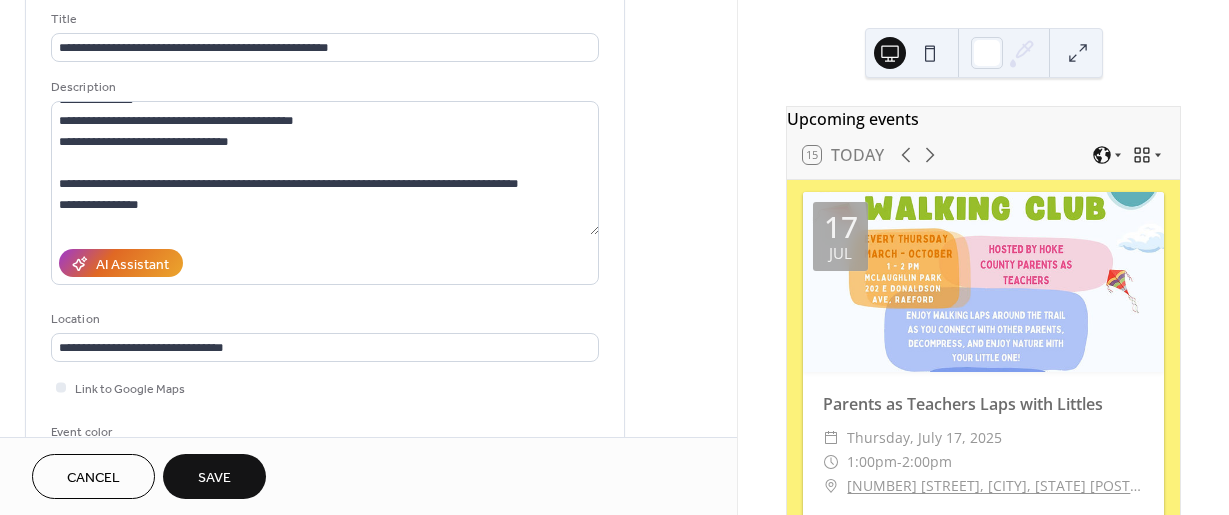 scroll, scrollTop: 0, scrollLeft: 0, axis: both 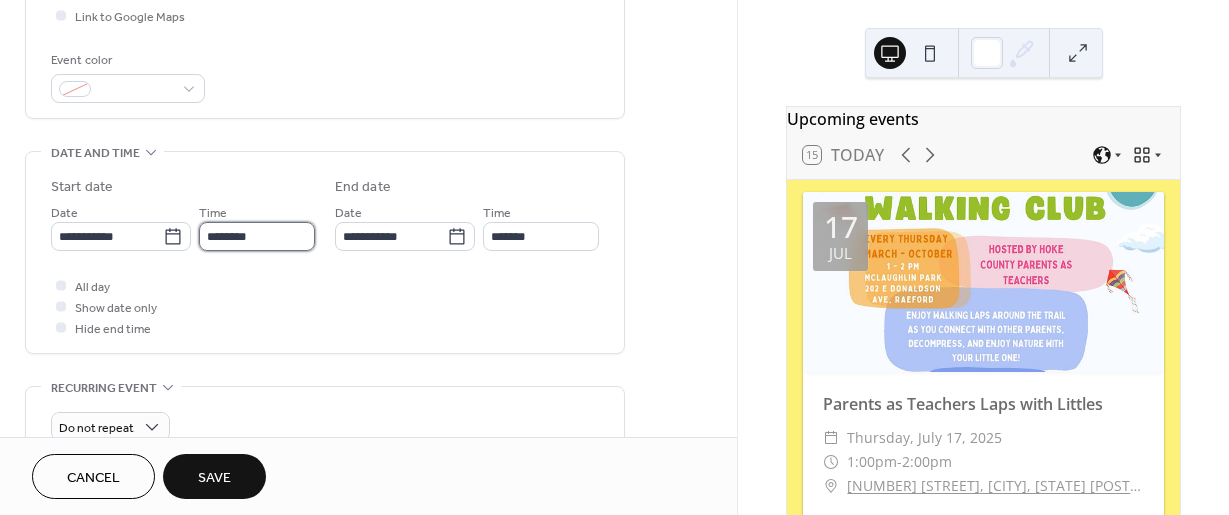 click on "********" at bounding box center [257, 236] 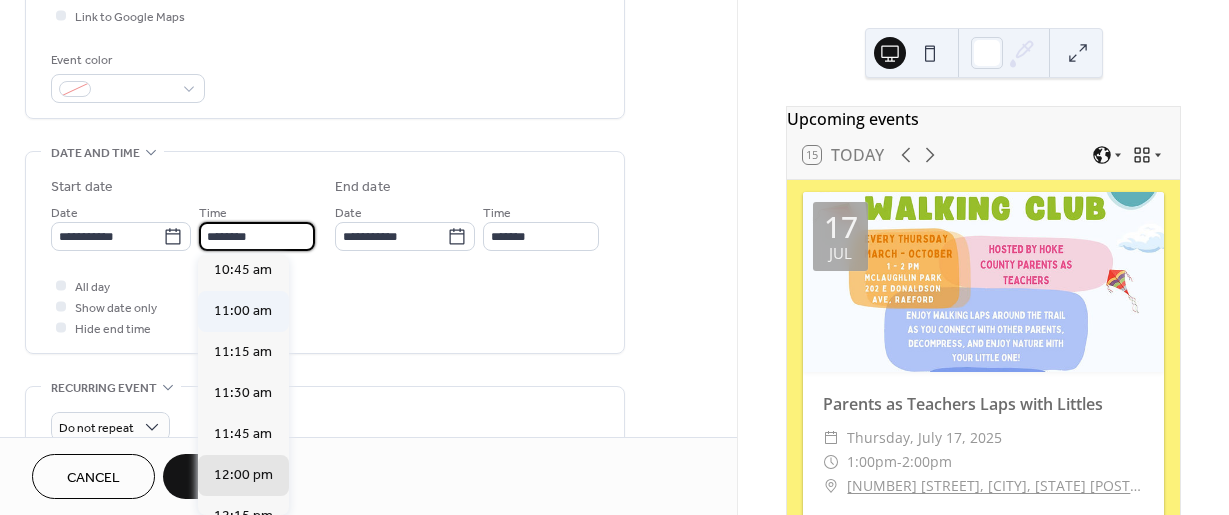 scroll, scrollTop: 1568, scrollLeft: 0, axis: vertical 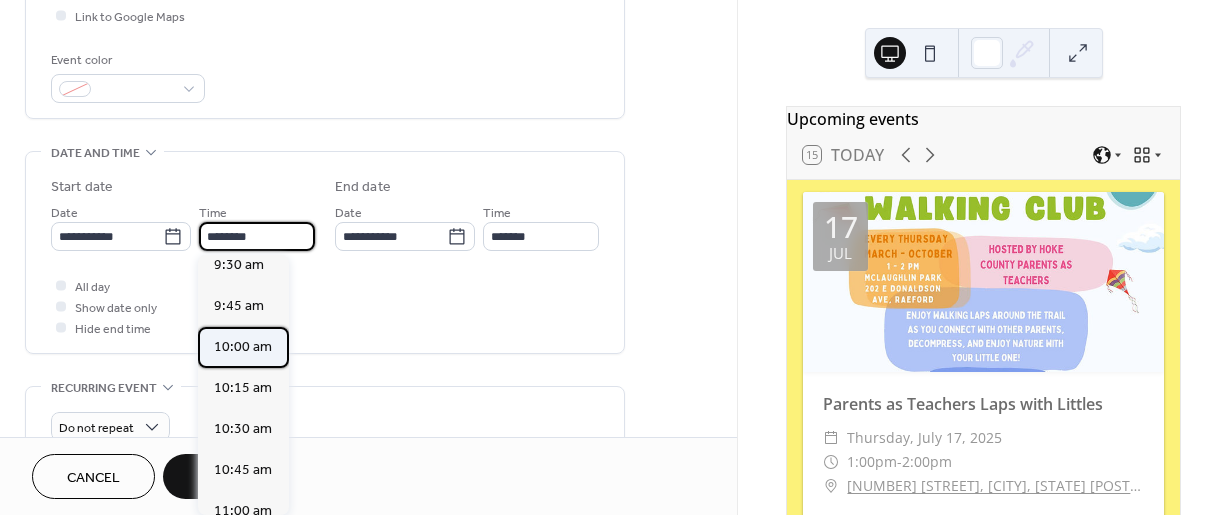 click on "10:00 am" at bounding box center (243, 347) 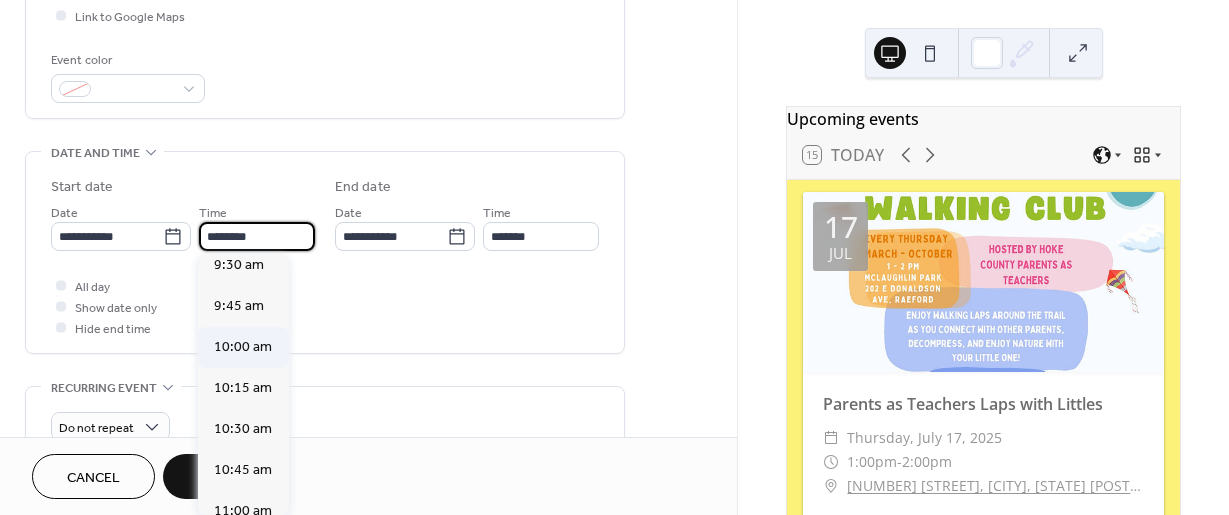type on "********" 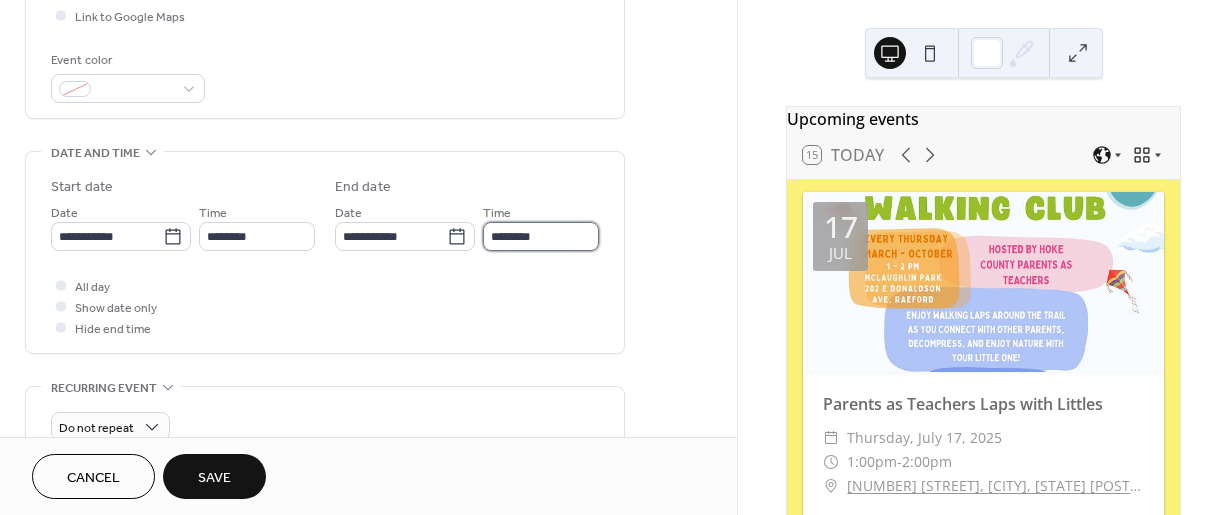 click on "********" at bounding box center [541, 236] 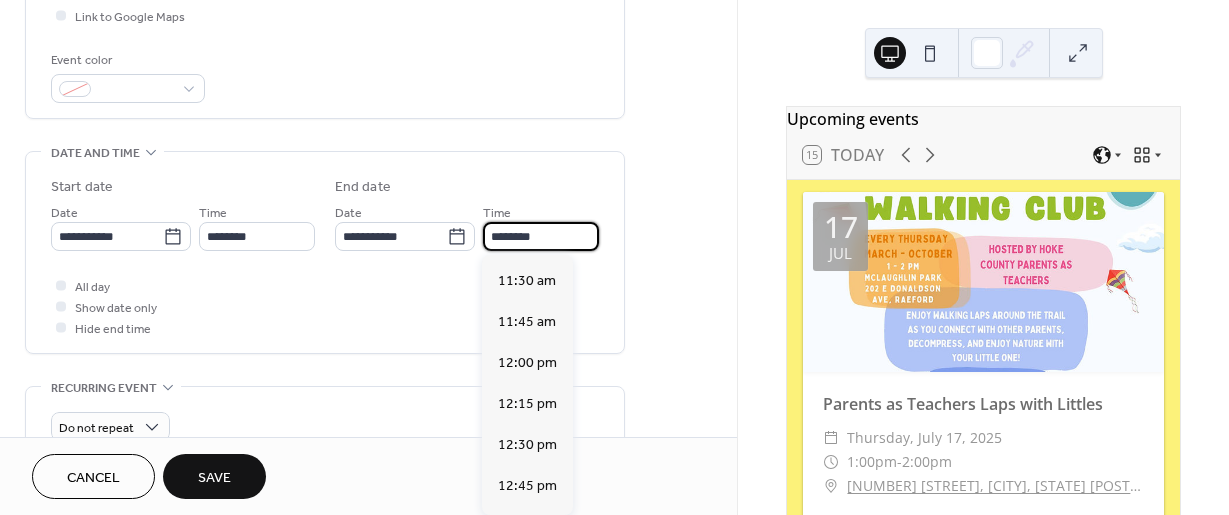 scroll, scrollTop: 200, scrollLeft: 0, axis: vertical 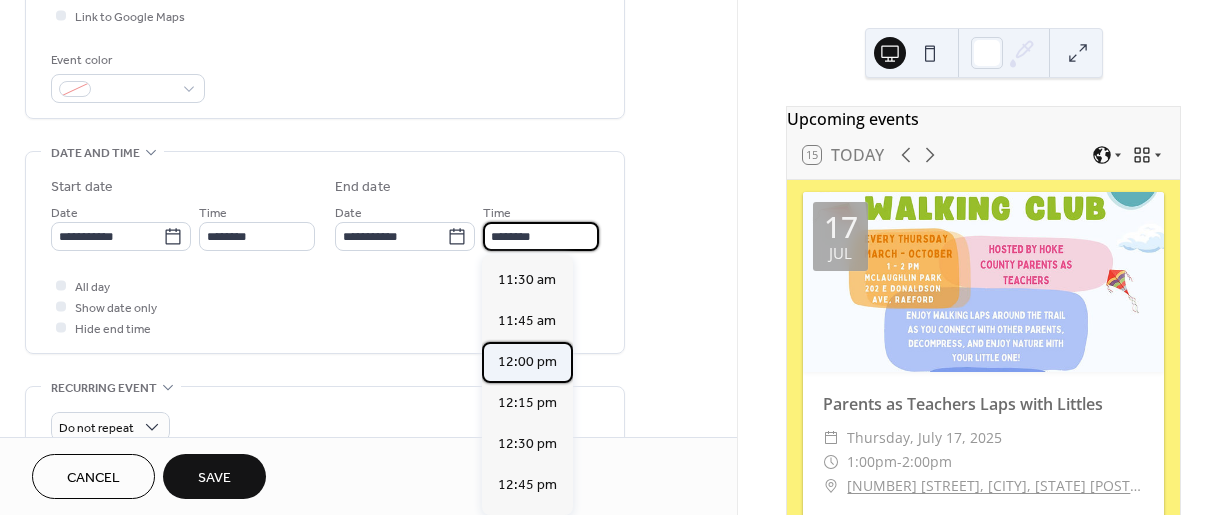 click on "12:00 pm" at bounding box center (527, 362) 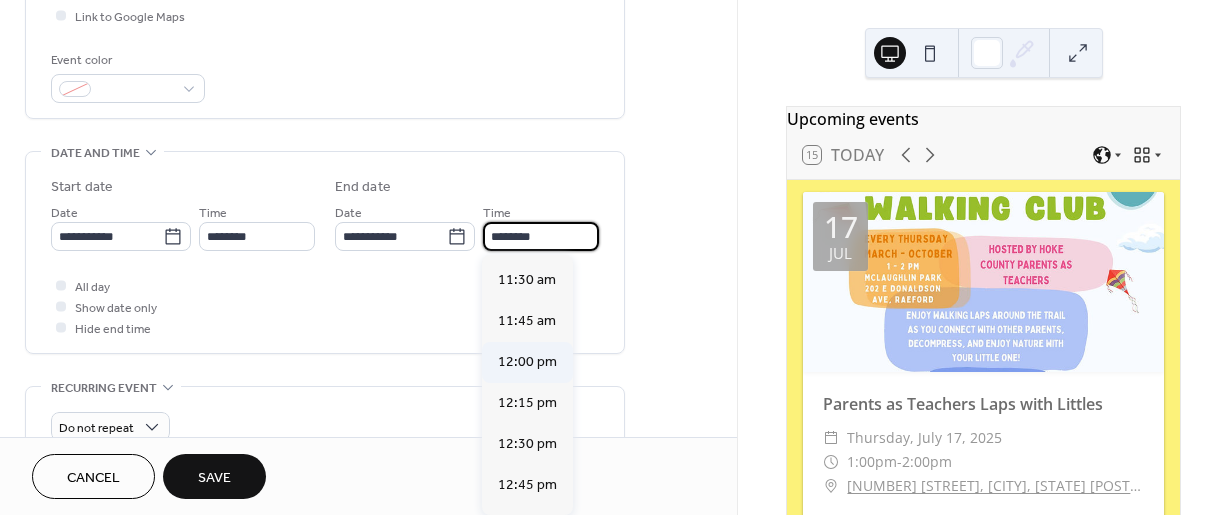 type on "********" 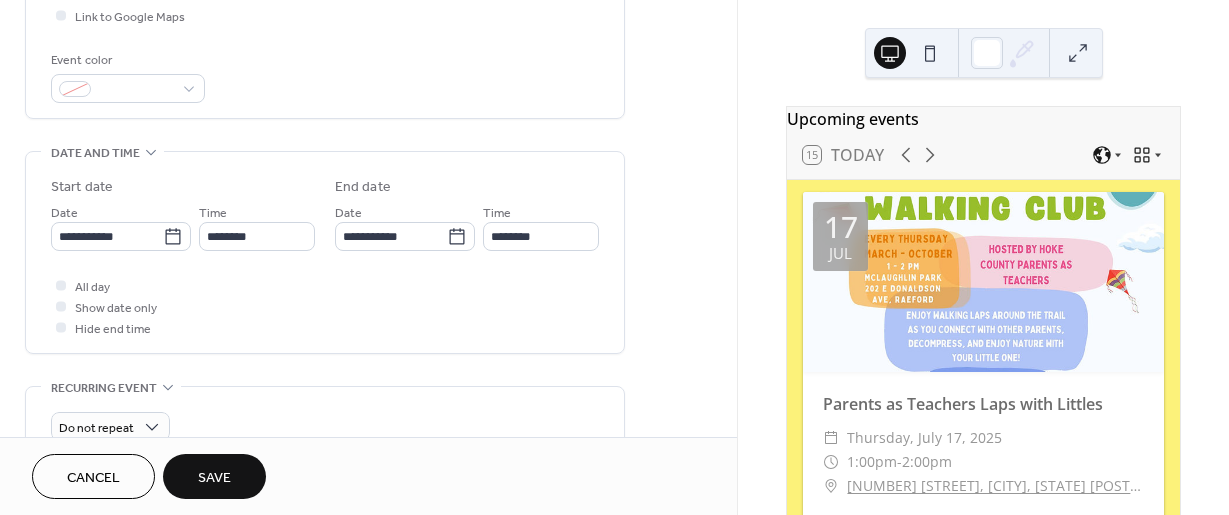 click on "All day Show date only Hide end time" at bounding box center [325, 306] 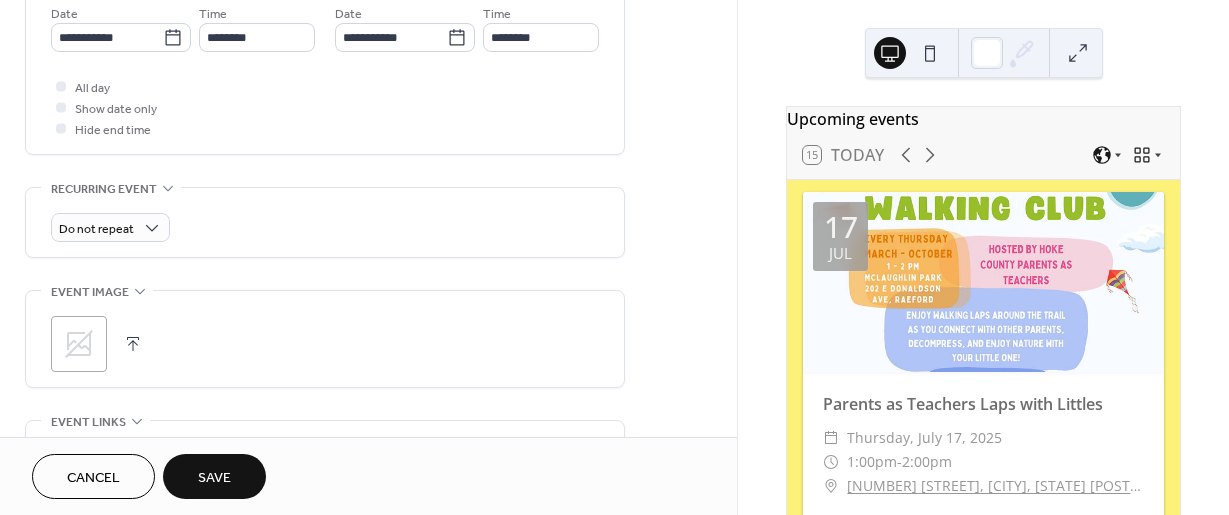 scroll, scrollTop: 700, scrollLeft: 0, axis: vertical 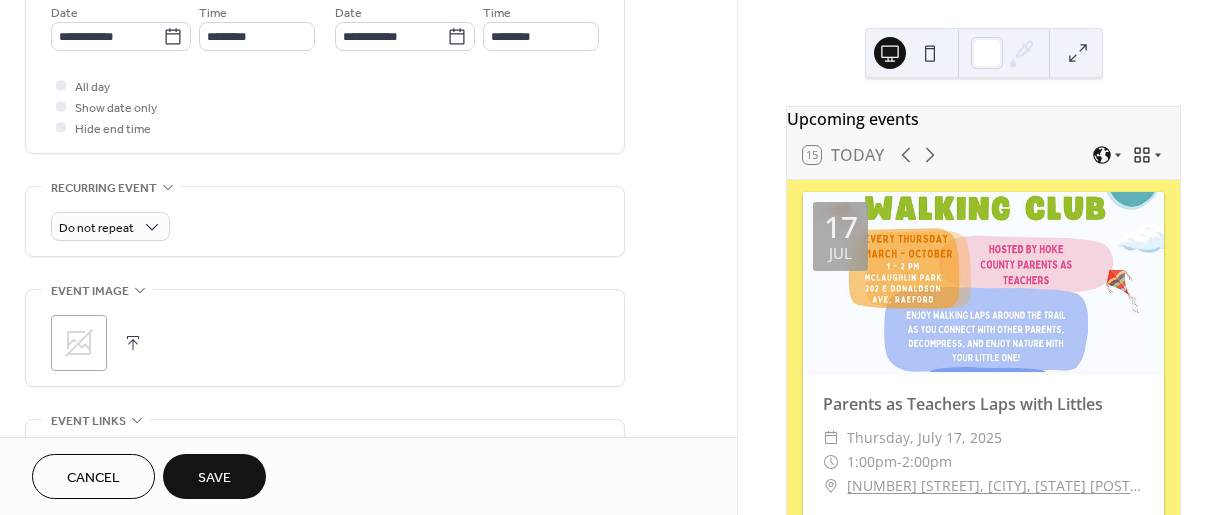 click on ";" at bounding box center (79, 343) 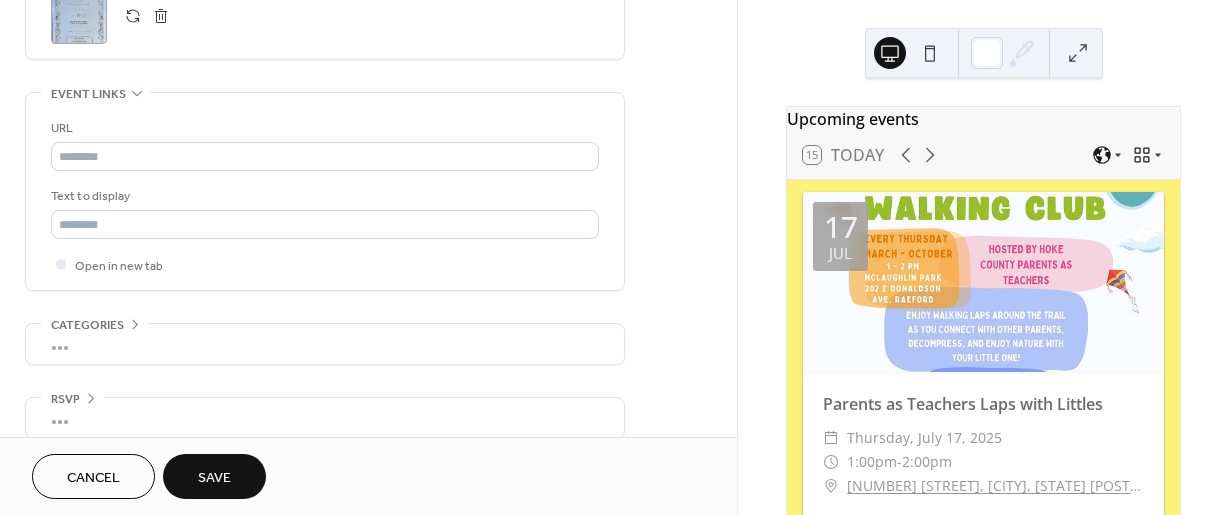 scroll, scrollTop: 1049, scrollLeft: 0, axis: vertical 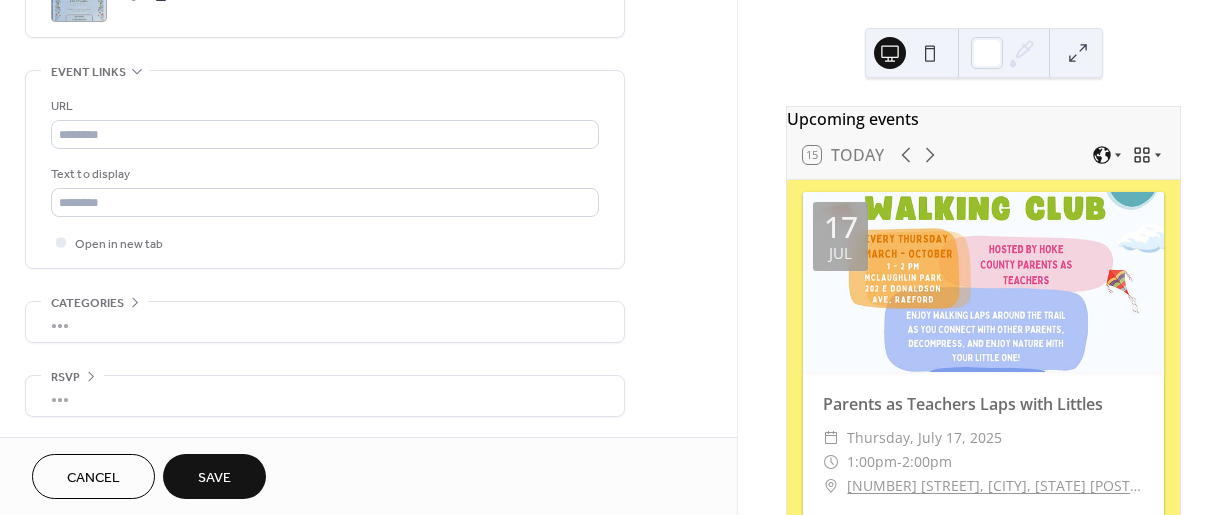 click on "Save" at bounding box center [214, 478] 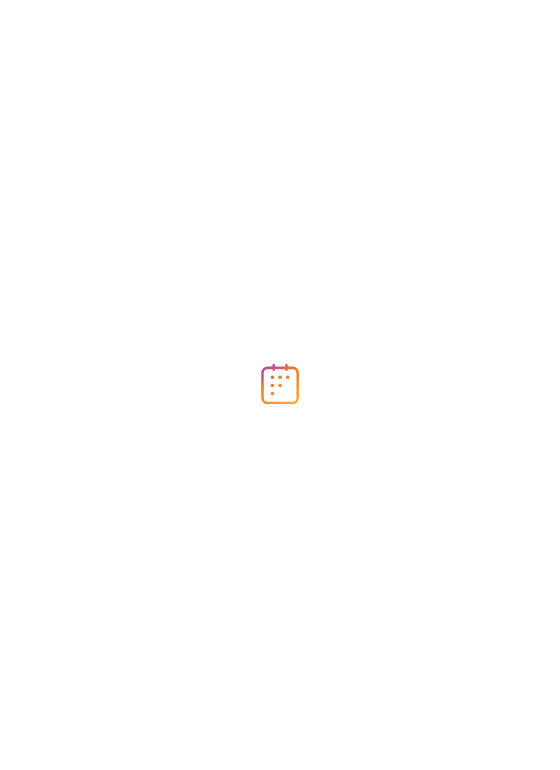 scroll, scrollTop: 0, scrollLeft: 0, axis: both 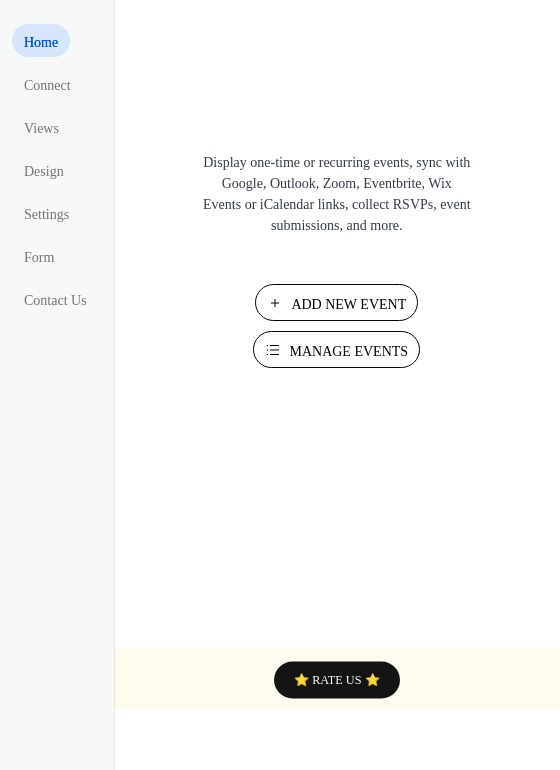 click on "Add New Event" at bounding box center [348, 304] 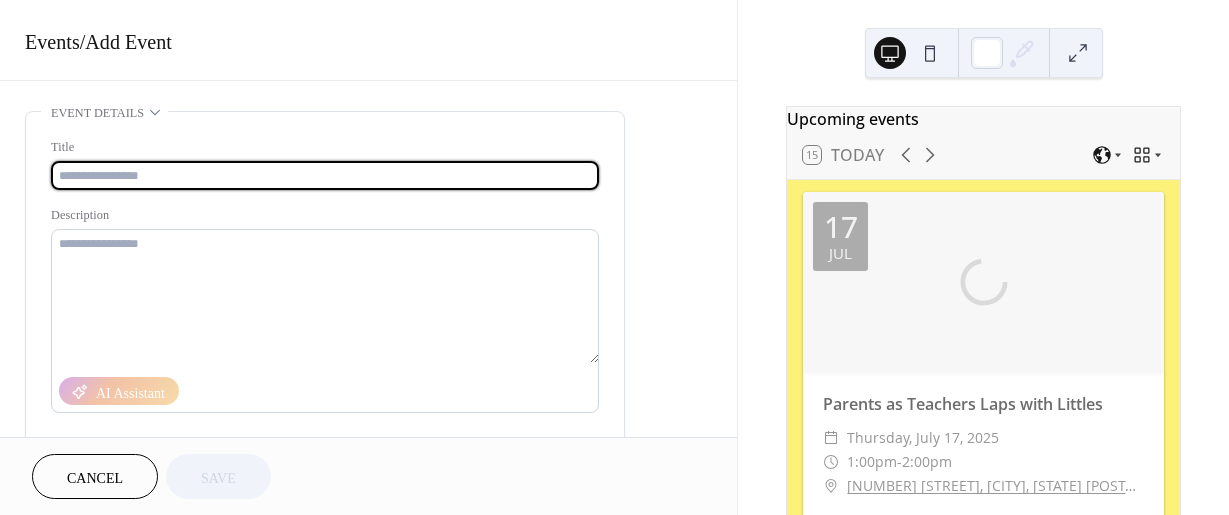 scroll, scrollTop: 0, scrollLeft: 0, axis: both 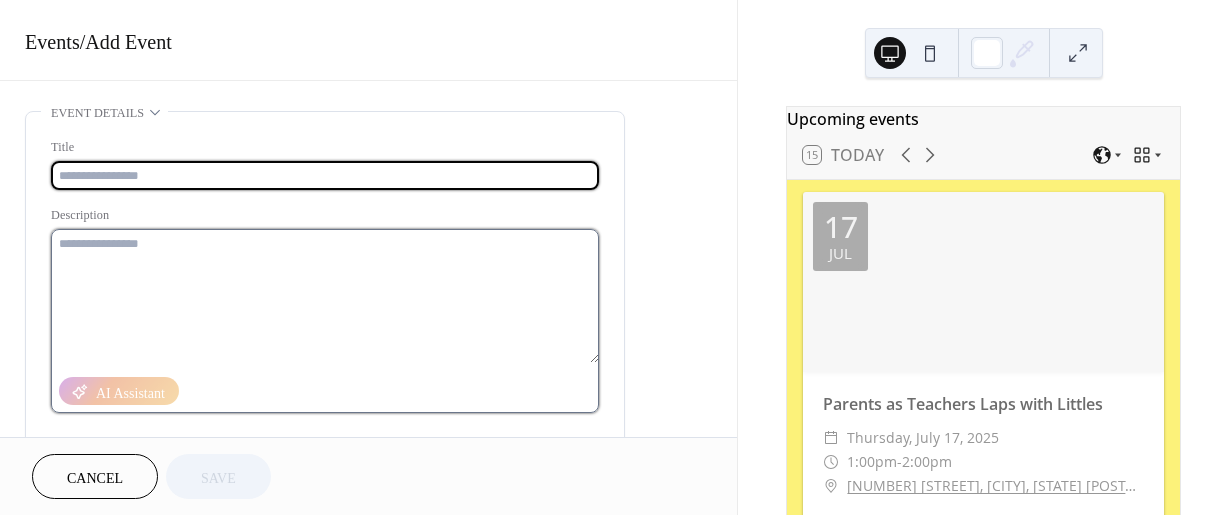 click at bounding box center [325, 296] 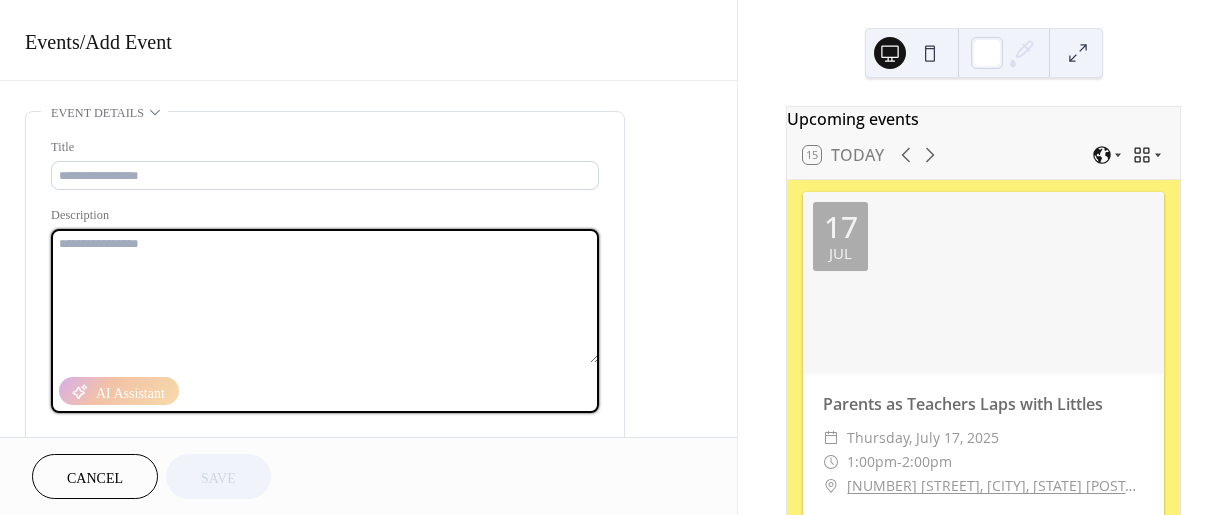 paste on "**********" 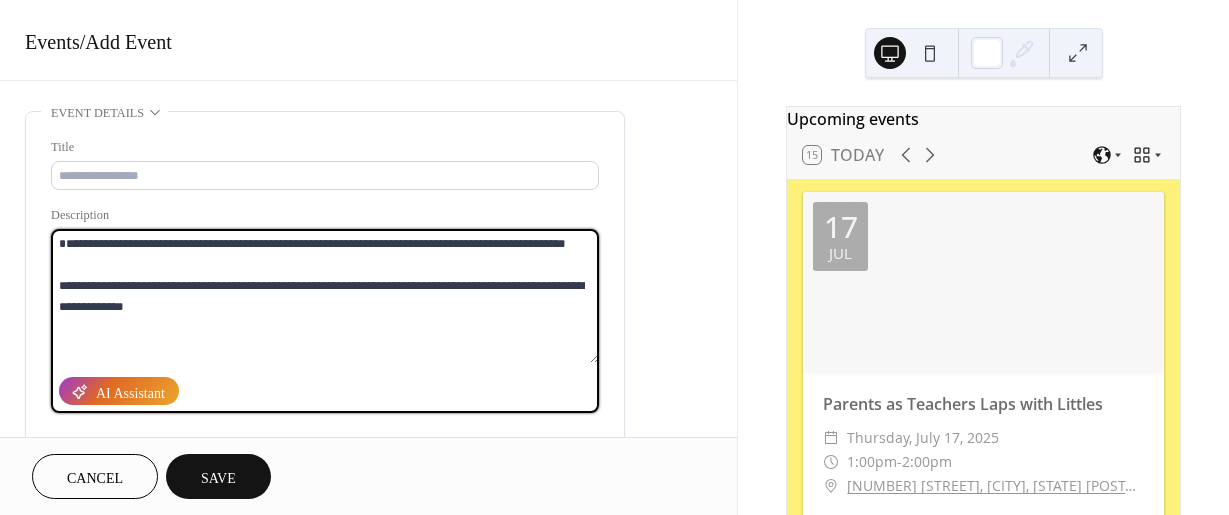 type on "**********" 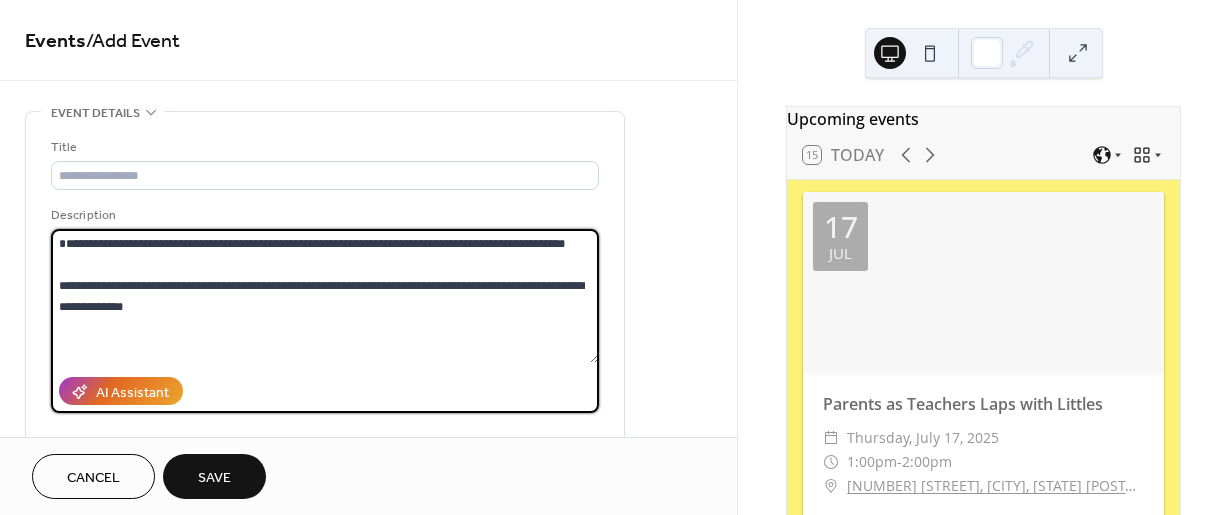 click on "**********" at bounding box center (325, 365) 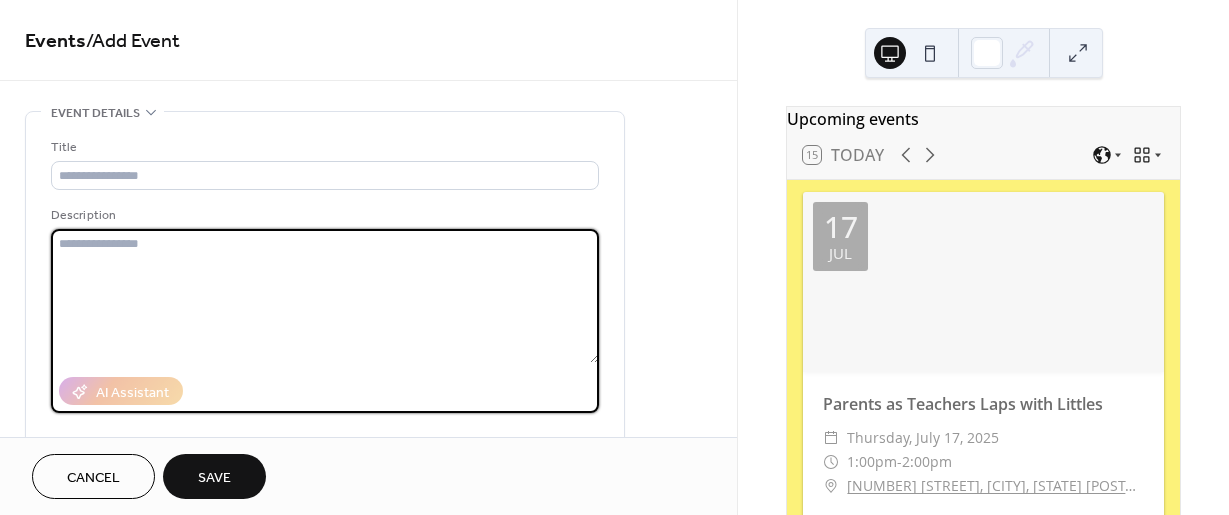 paste on "**********" 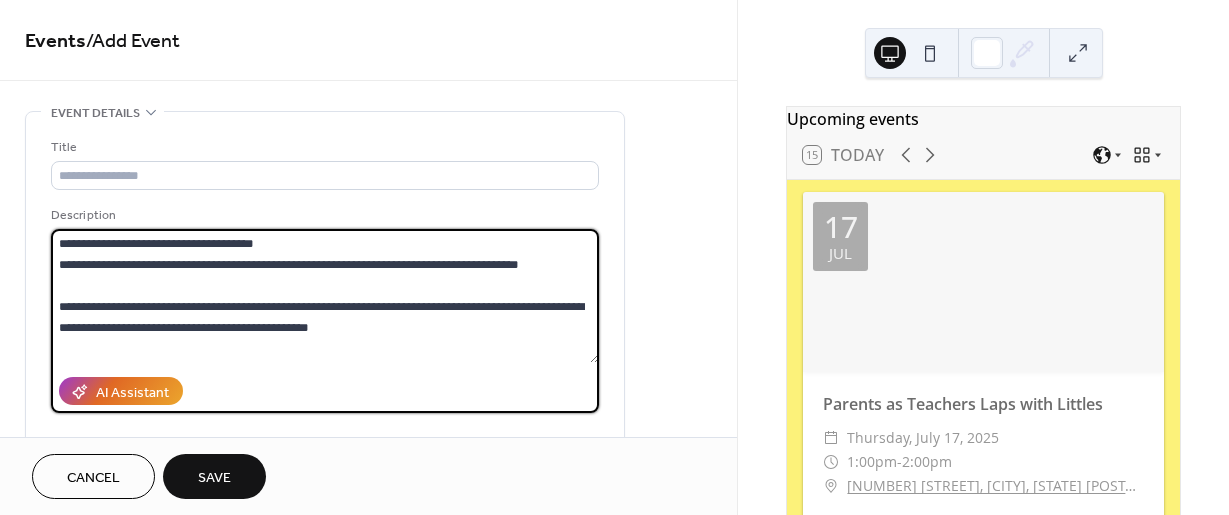 scroll, scrollTop: 123, scrollLeft: 0, axis: vertical 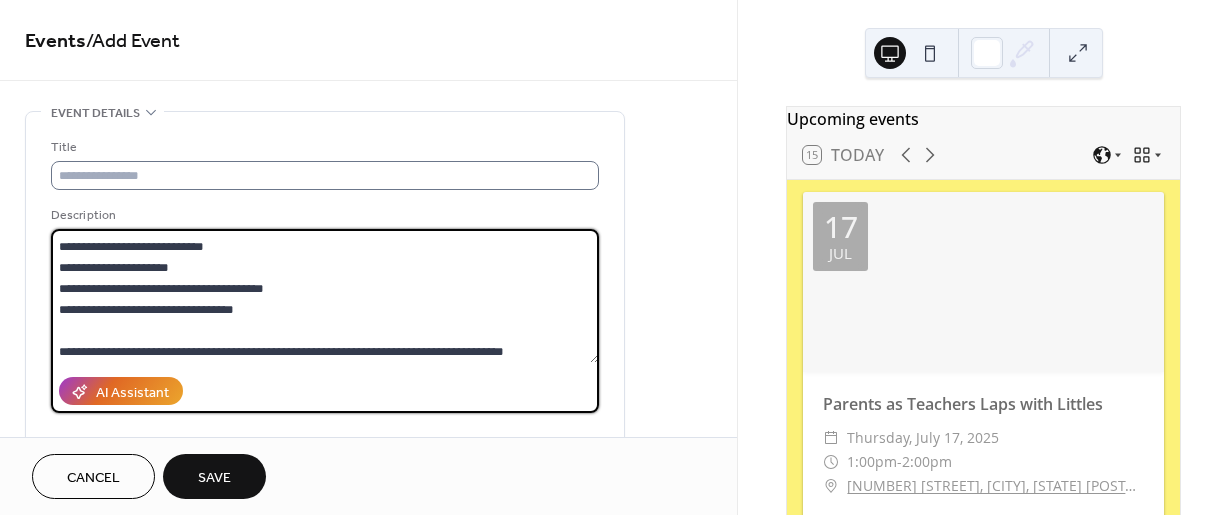 type on "**********" 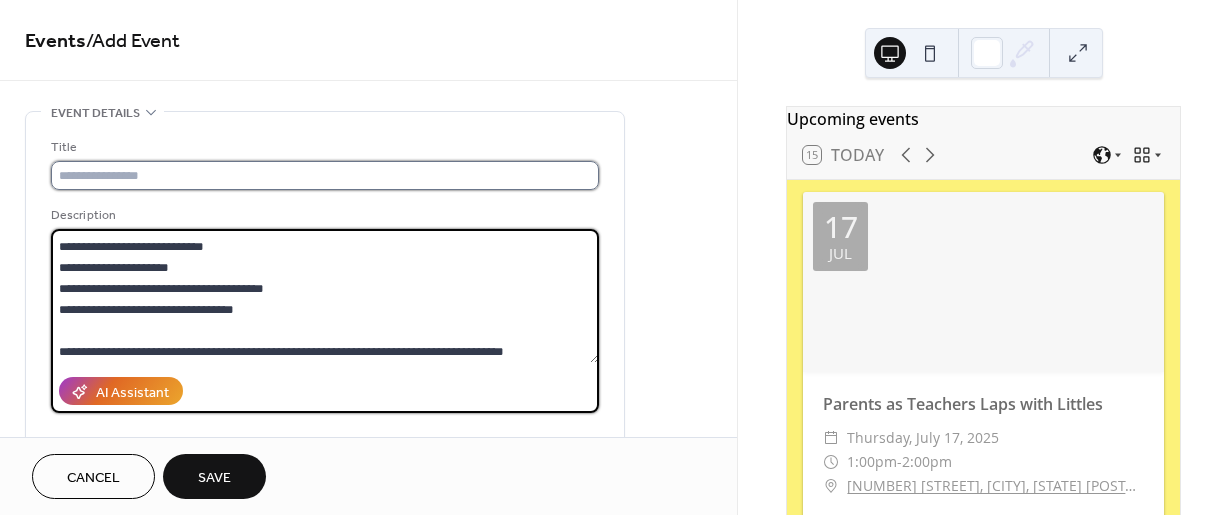 click at bounding box center [325, 175] 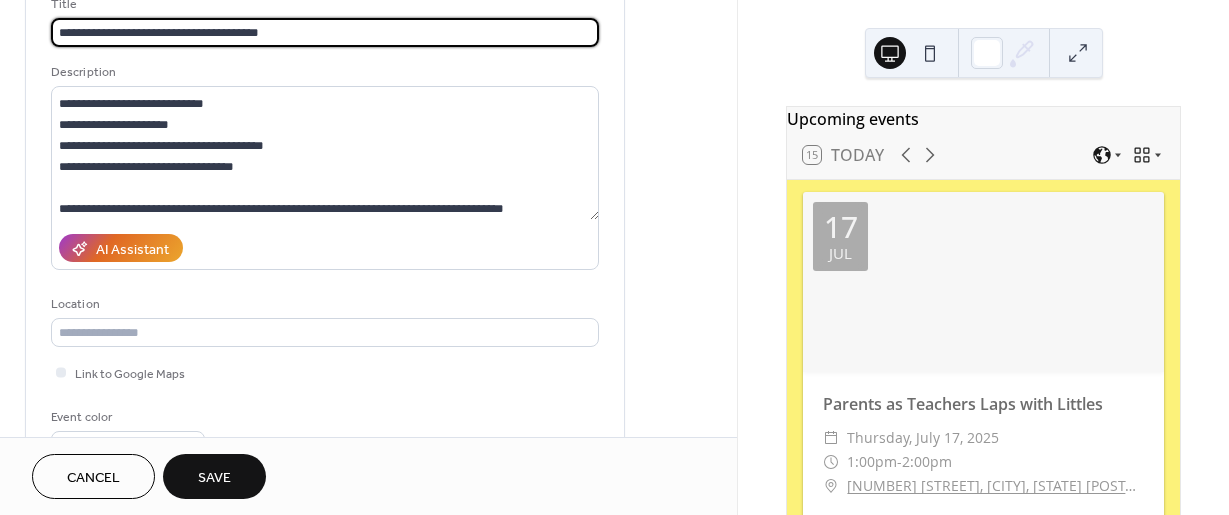 scroll, scrollTop: 200, scrollLeft: 0, axis: vertical 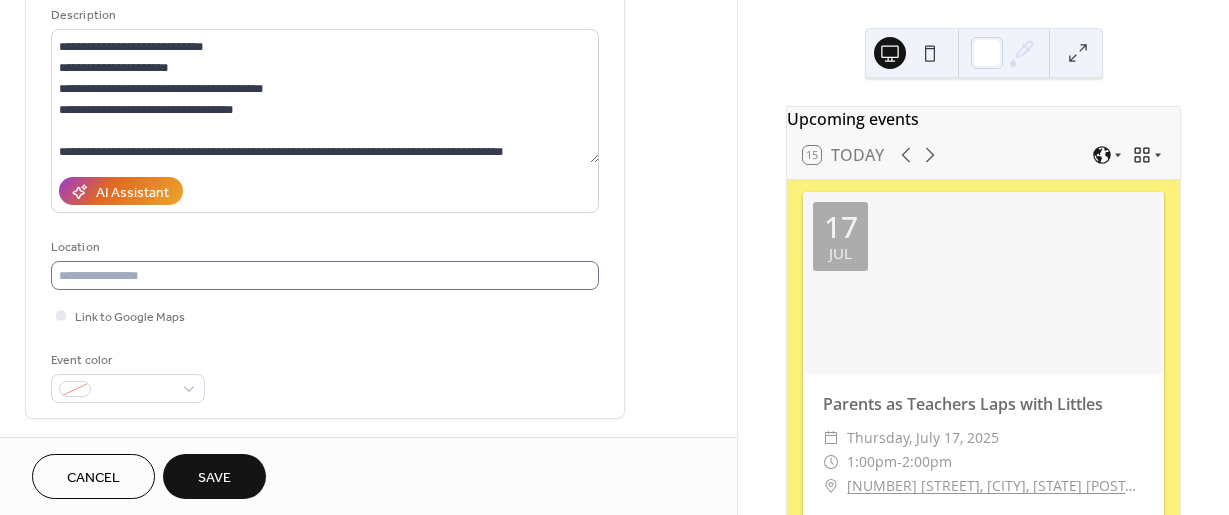 type on "**********" 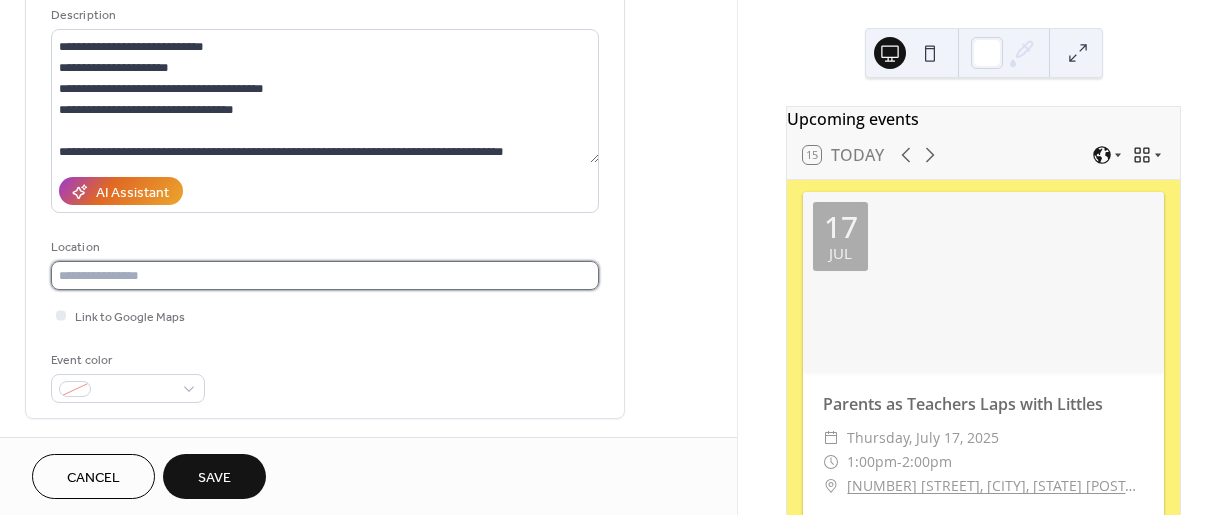 click at bounding box center [325, 275] 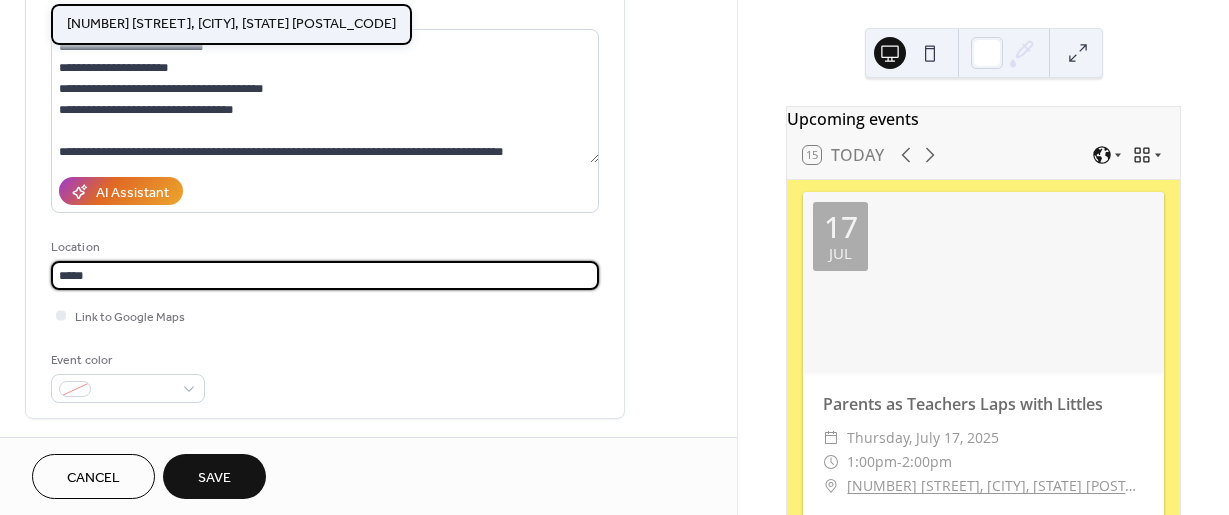 click on "[NUMBER] [STREET], [CITY], [STATE] [POSTAL_CODE]" at bounding box center [231, 24] 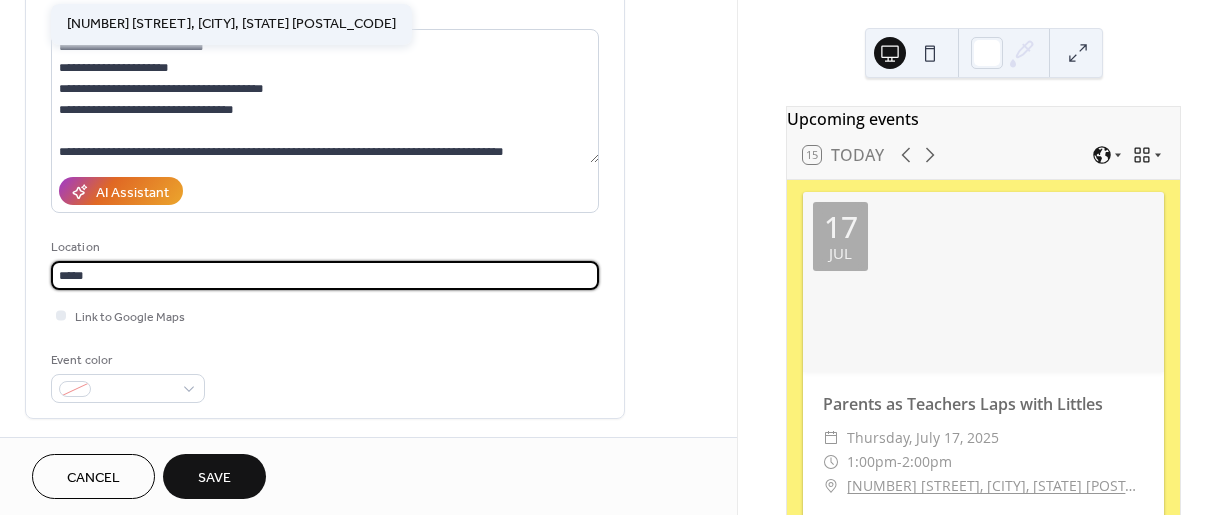 type on "**********" 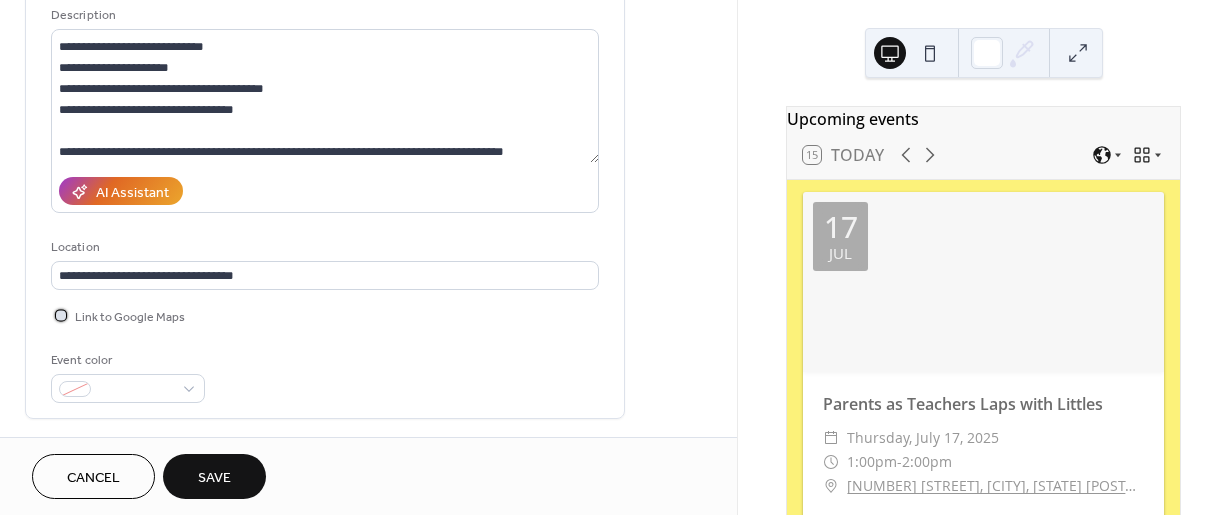 click at bounding box center (61, 315) 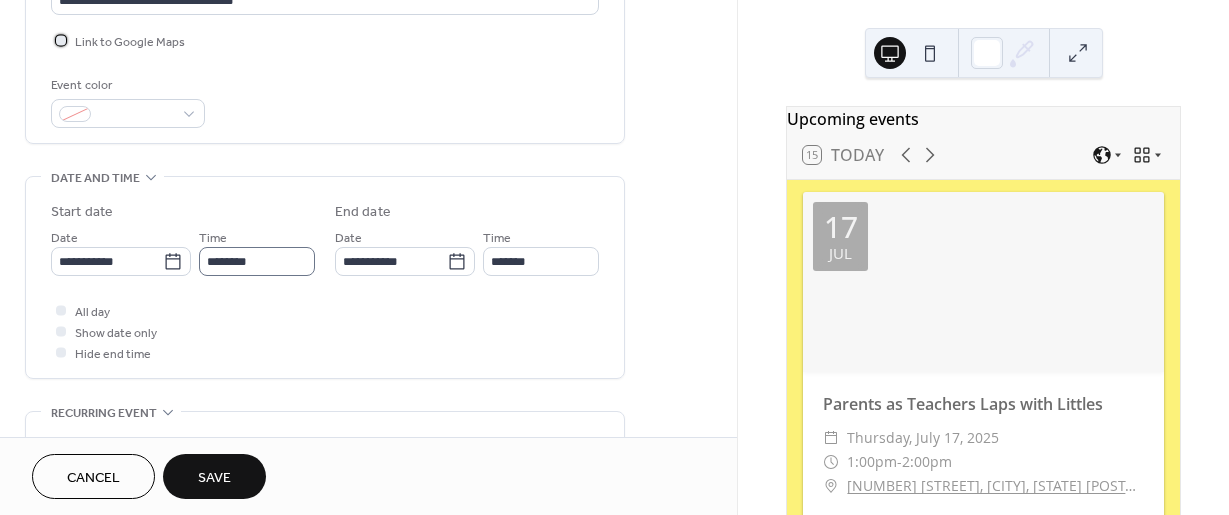 scroll, scrollTop: 500, scrollLeft: 0, axis: vertical 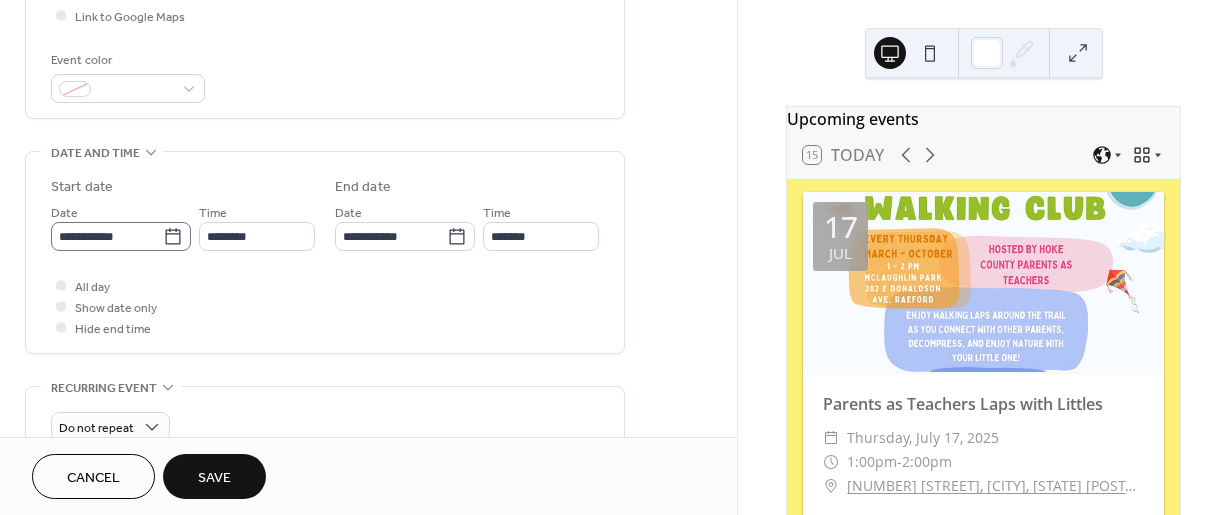 click 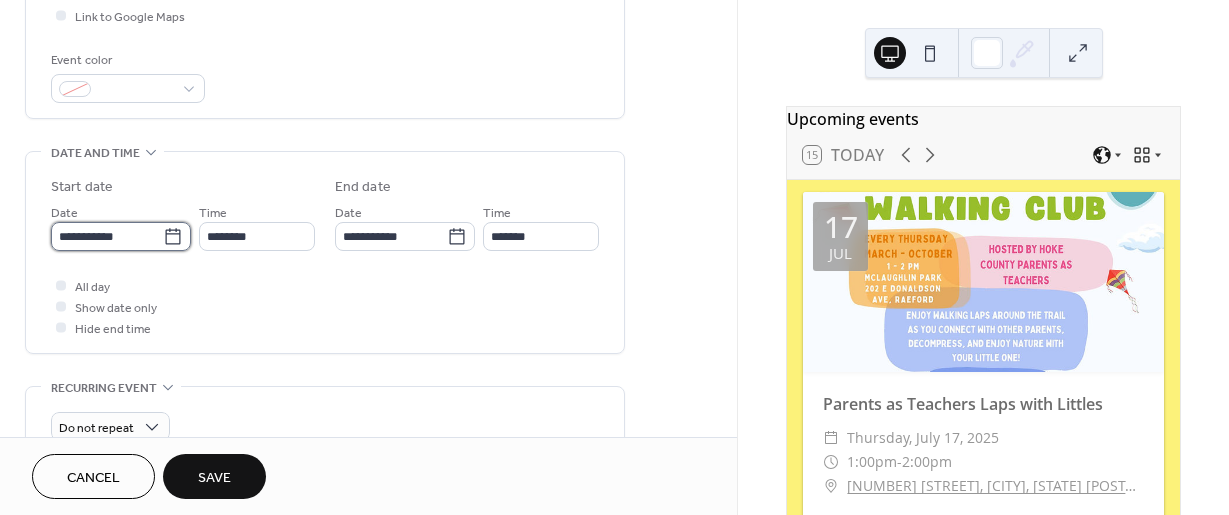 click on "**********" at bounding box center [107, 236] 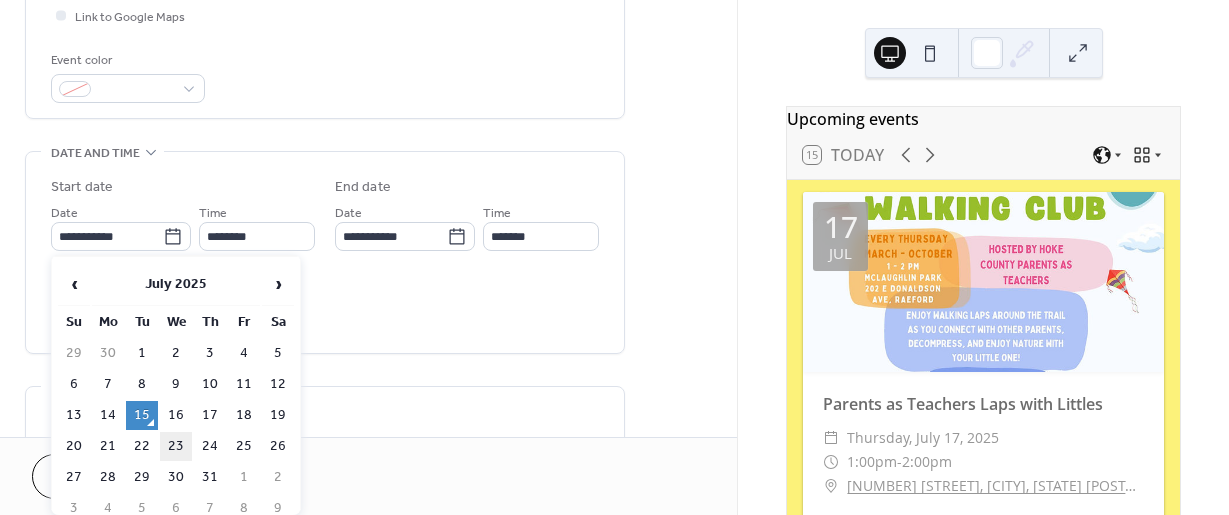 click on "23" at bounding box center [176, 446] 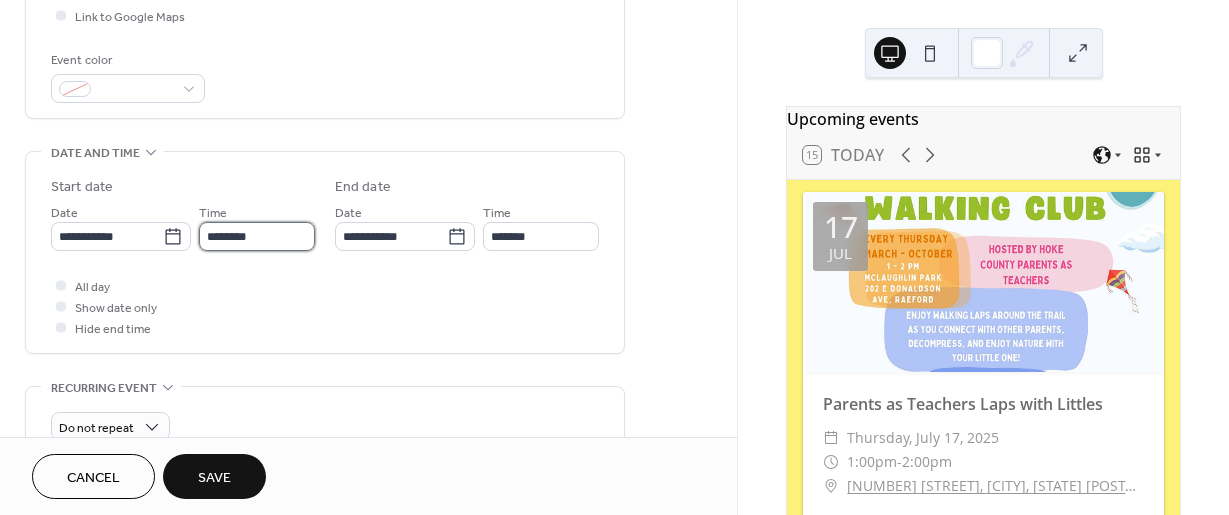 click on "********" at bounding box center (257, 236) 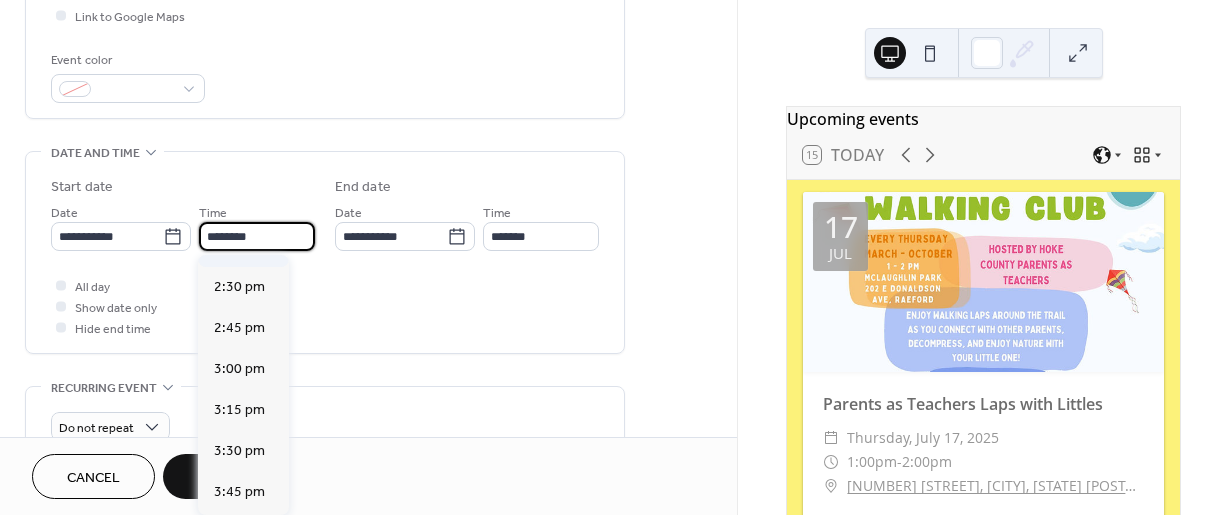 scroll, scrollTop: 2368, scrollLeft: 0, axis: vertical 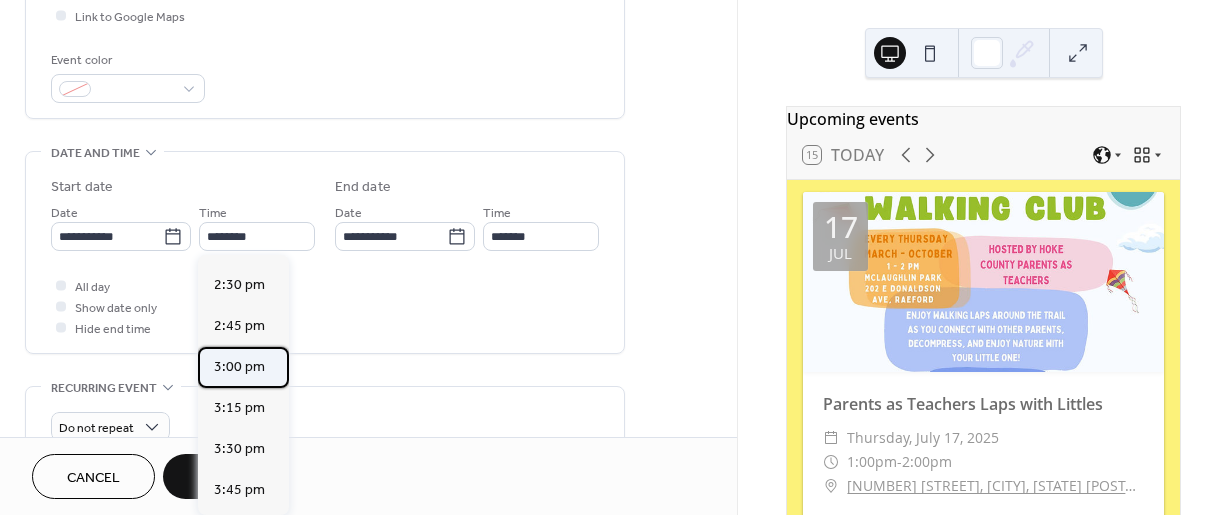 click on "3:00 pm" at bounding box center [239, 367] 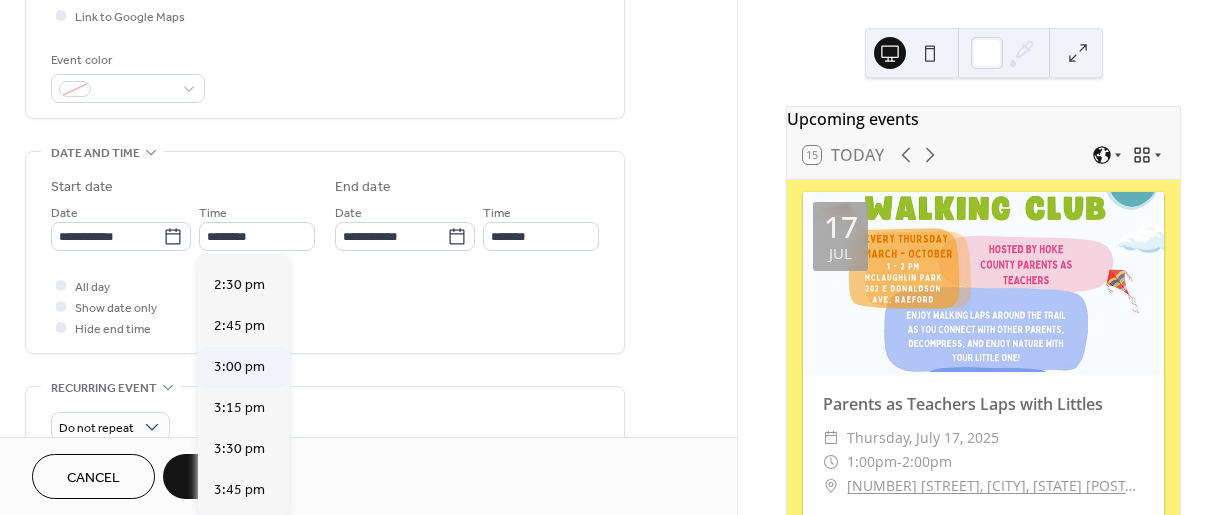 type on "*******" 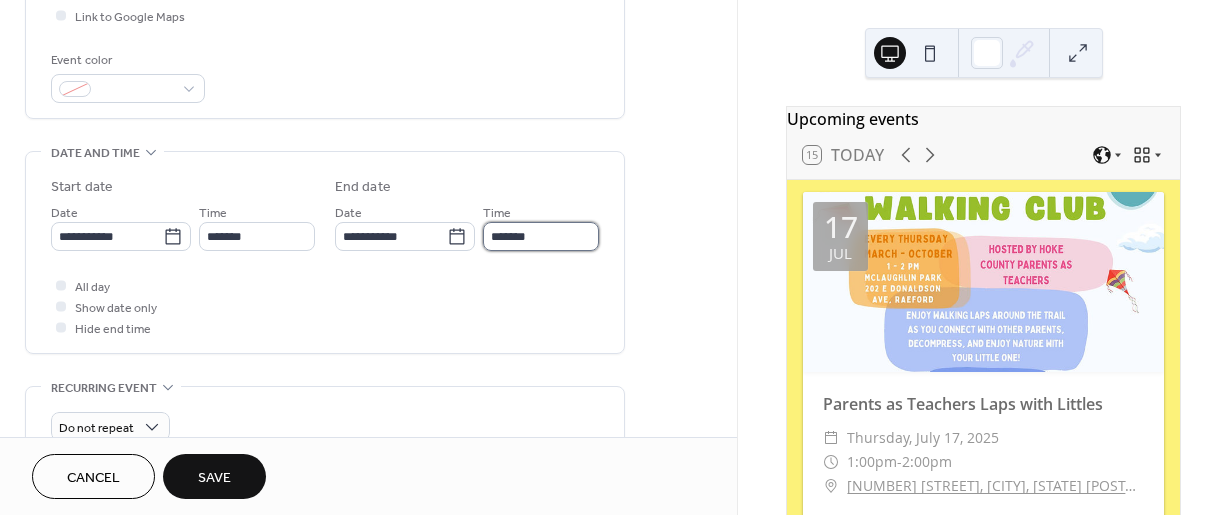 click on "*******" at bounding box center [541, 236] 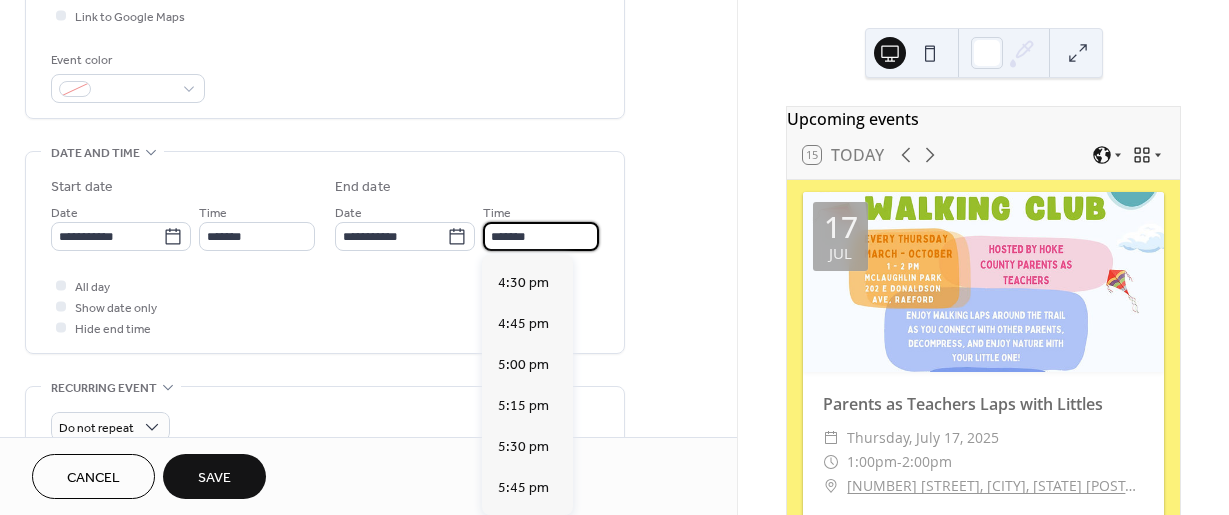 scroll, scrollTop: 200, scrollLeft: 0, axis: vertical 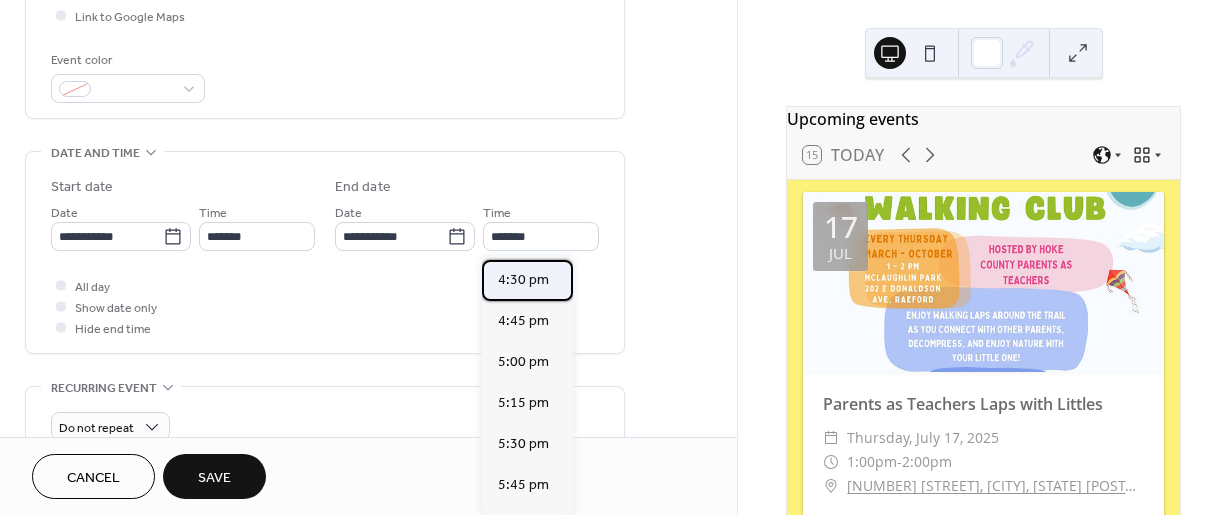 click on "4:30 pm" at bounding box center (523, 280) 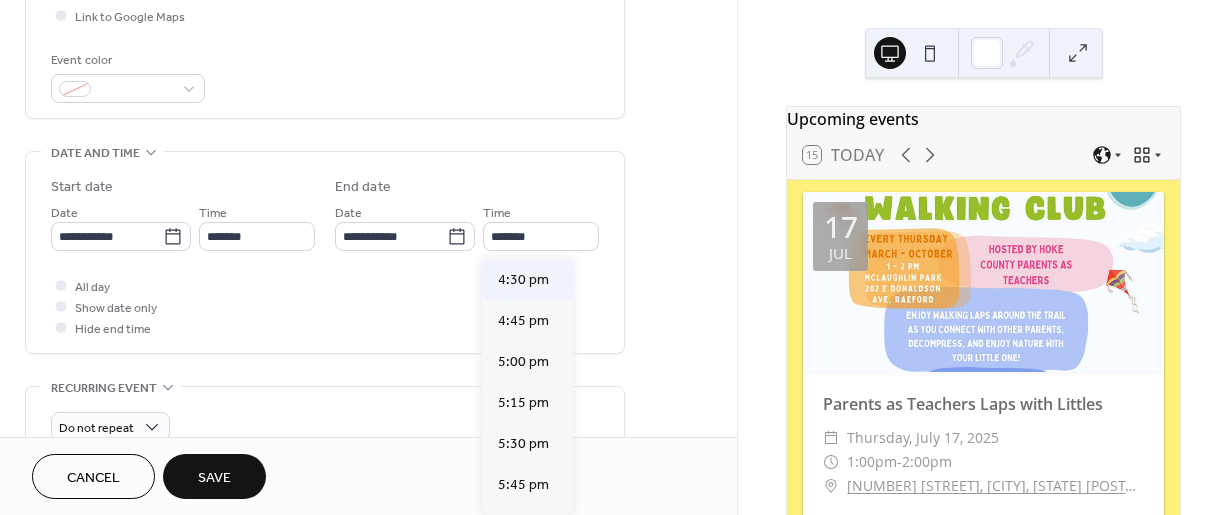 type on "*******" 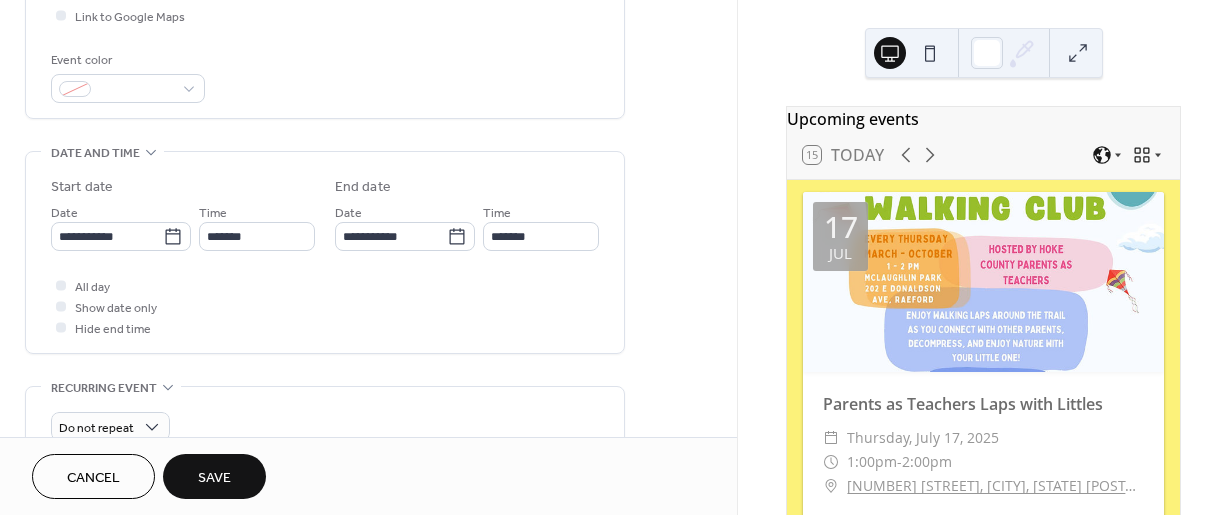 click on "All day Show date only Hide end time" at bounding box center [325, 306] 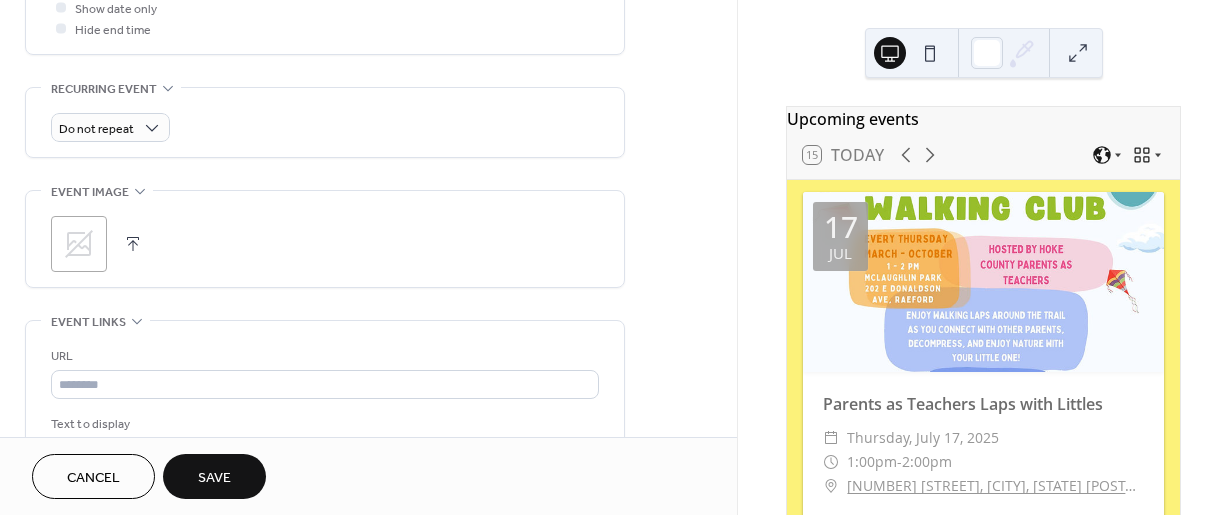 scroll, scrollTop: 800, scrollLeft: 0, axis: vertical 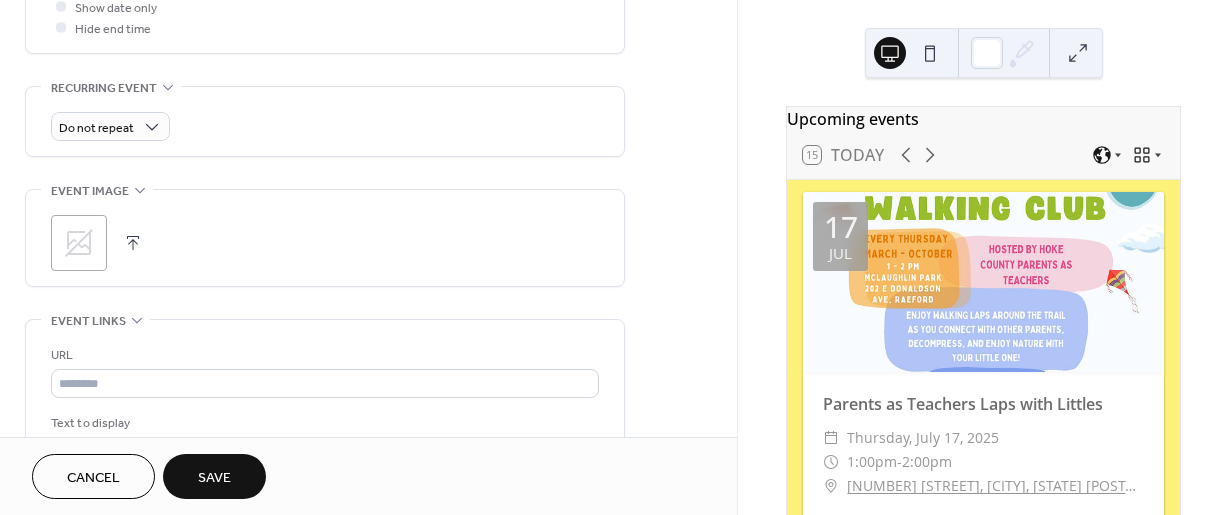 click 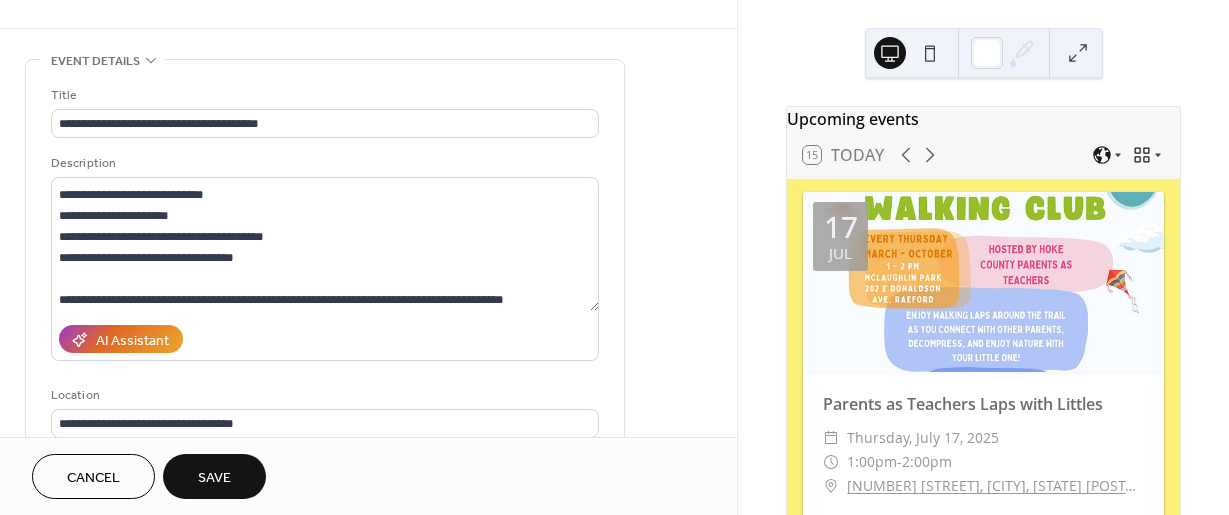 scroll, scrollTop: 49, scrollLeft: 0, axis: vertical 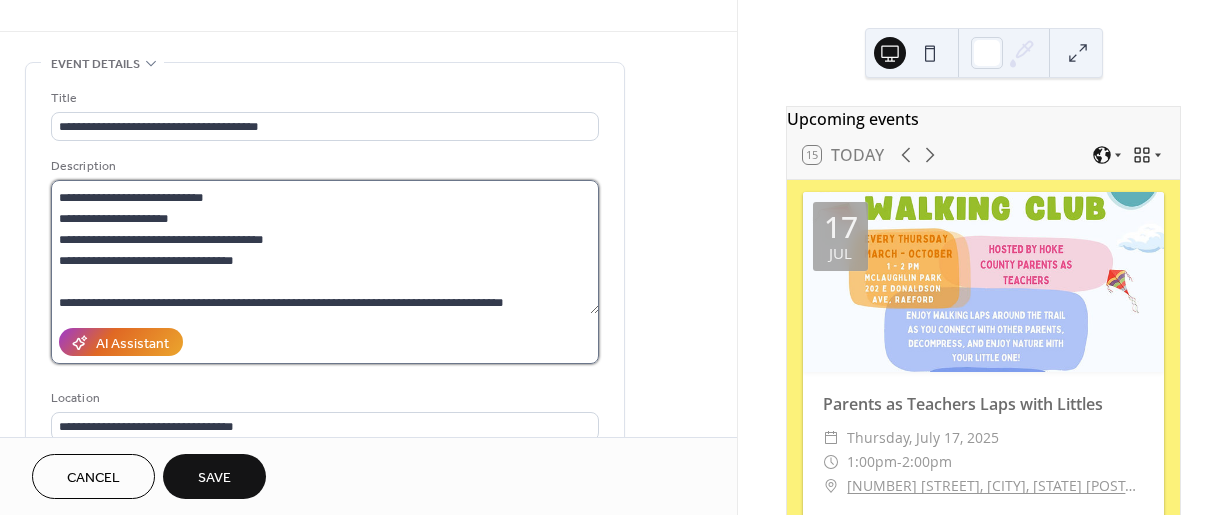 click on "**********" at bounding box center [325, 247] 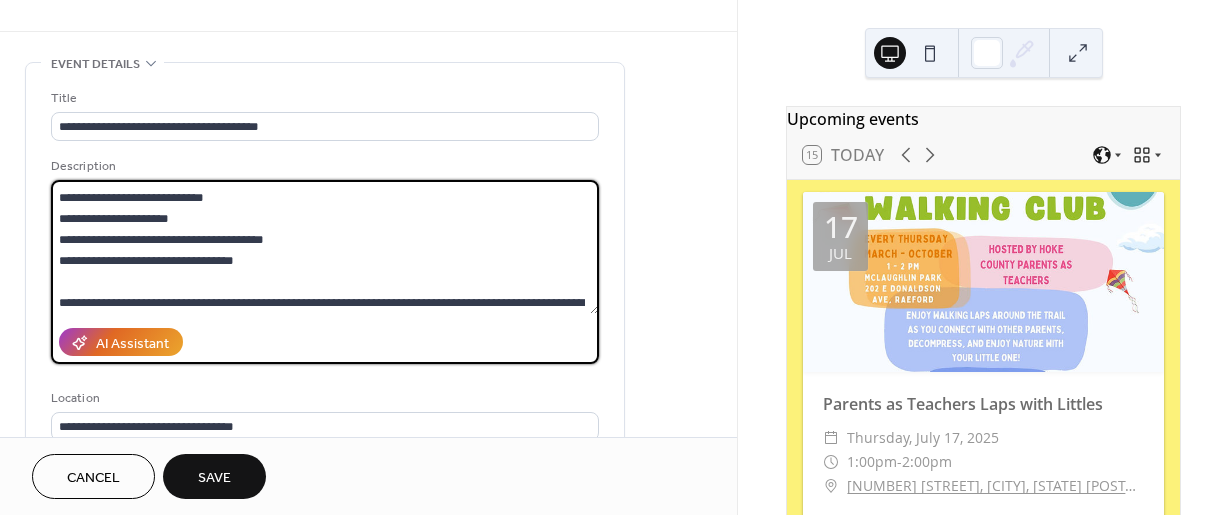 scroll, scrollTop: 144, scrollLeft: 0, axis: vertical 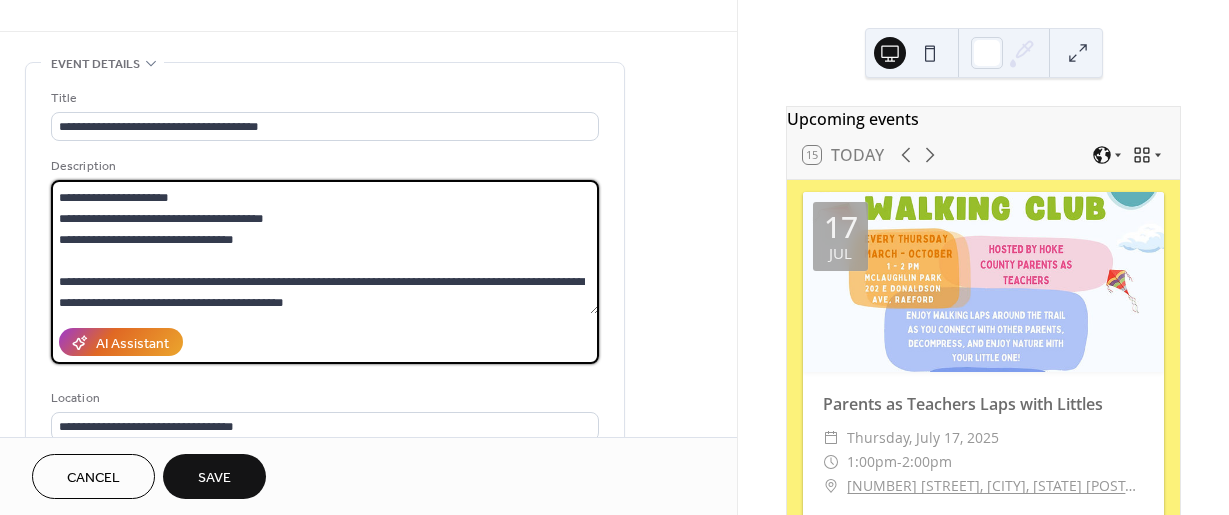 paste on "**********" 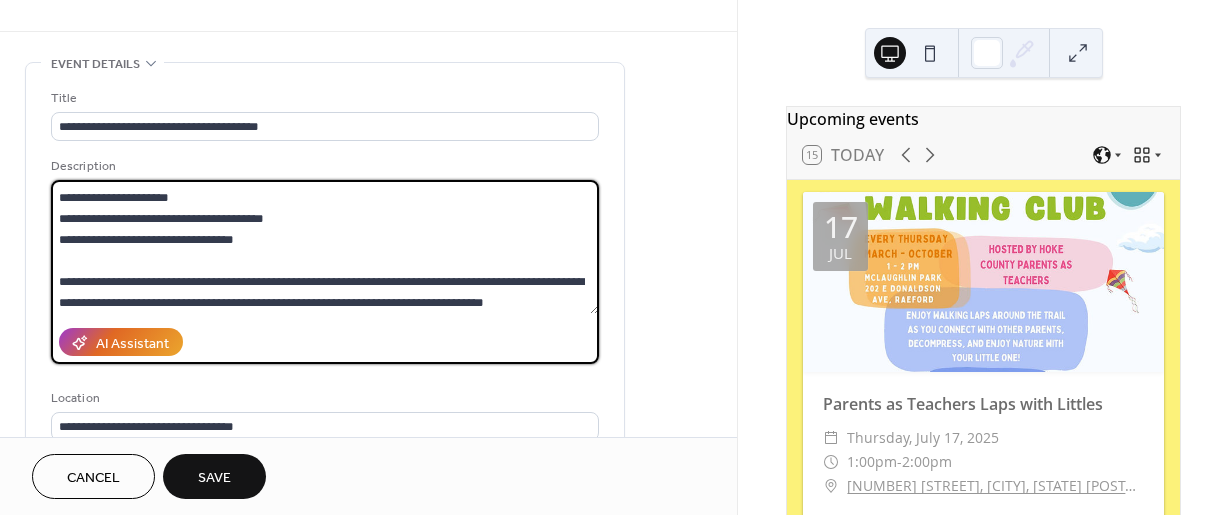 scroll, scrollTop: 165, scrollLeft: 0, axis: vertical 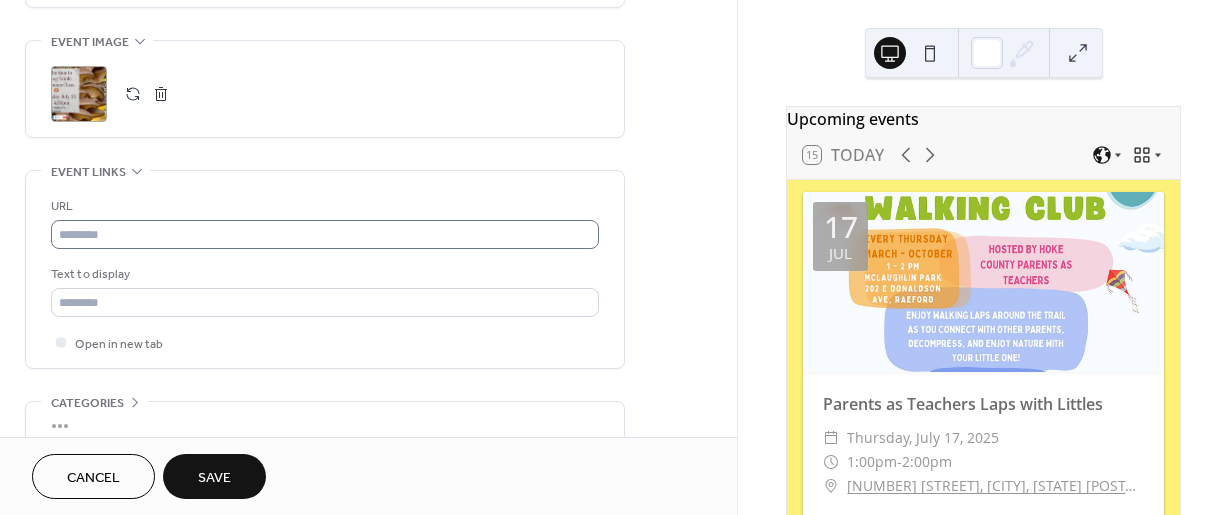 type on "**********" 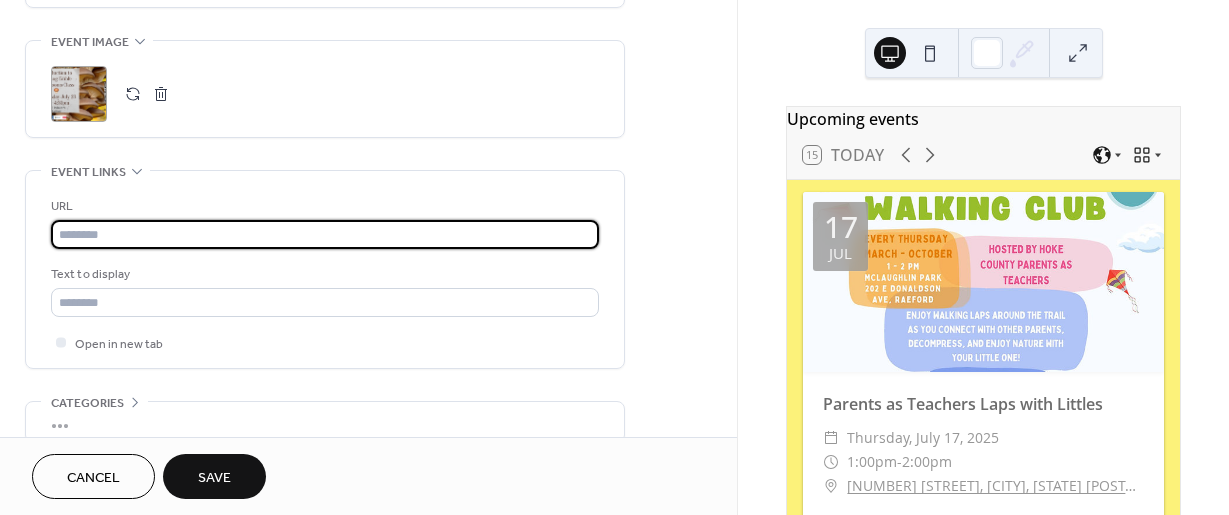 click at bounding box center [325, 234] 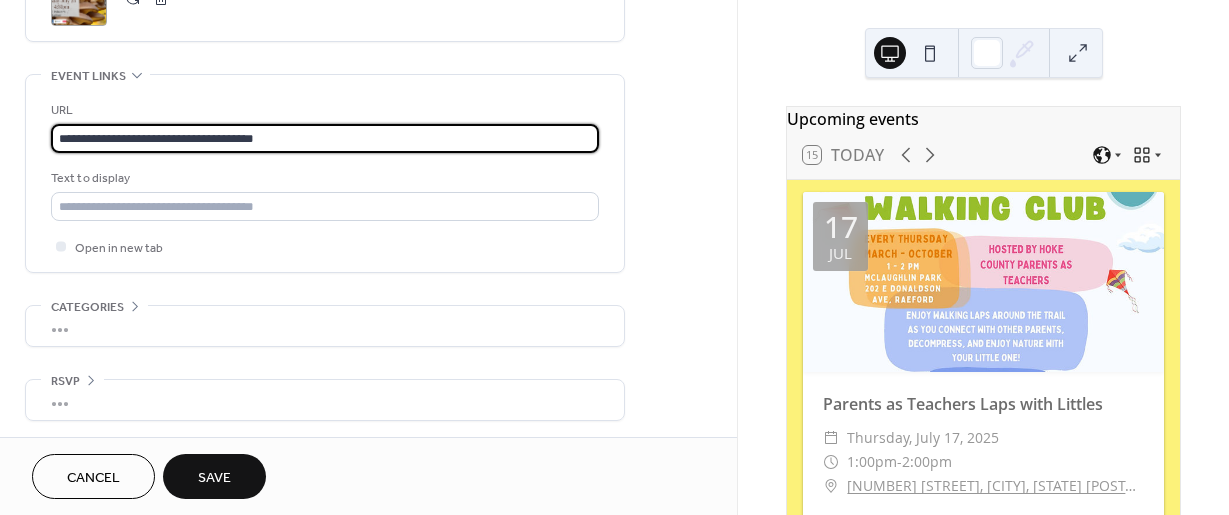 scroll, scrollTop: 1049, scrollLeft: 0, axis: vertical 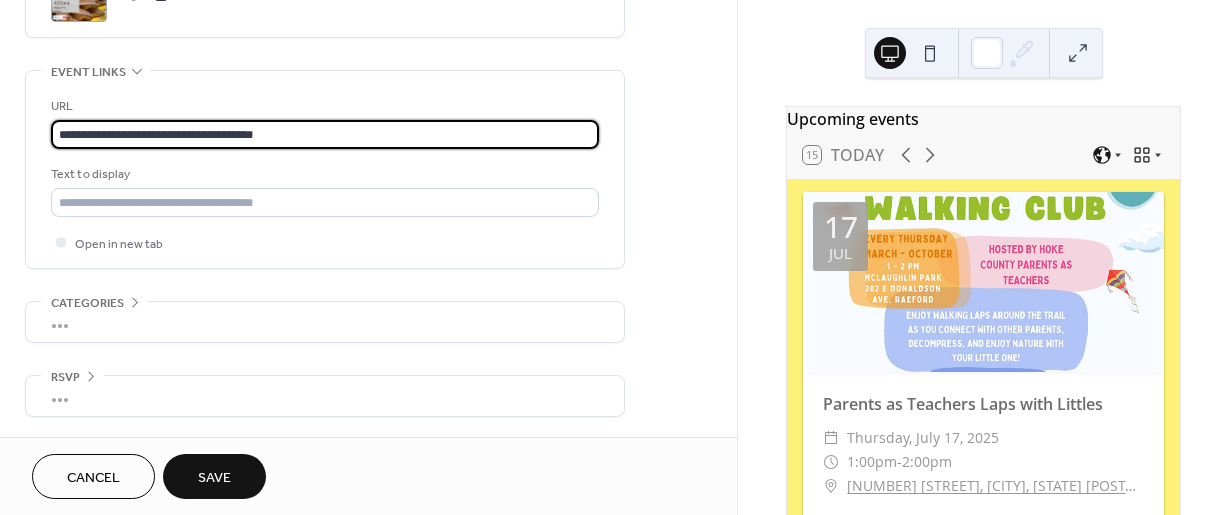 type on "**********" 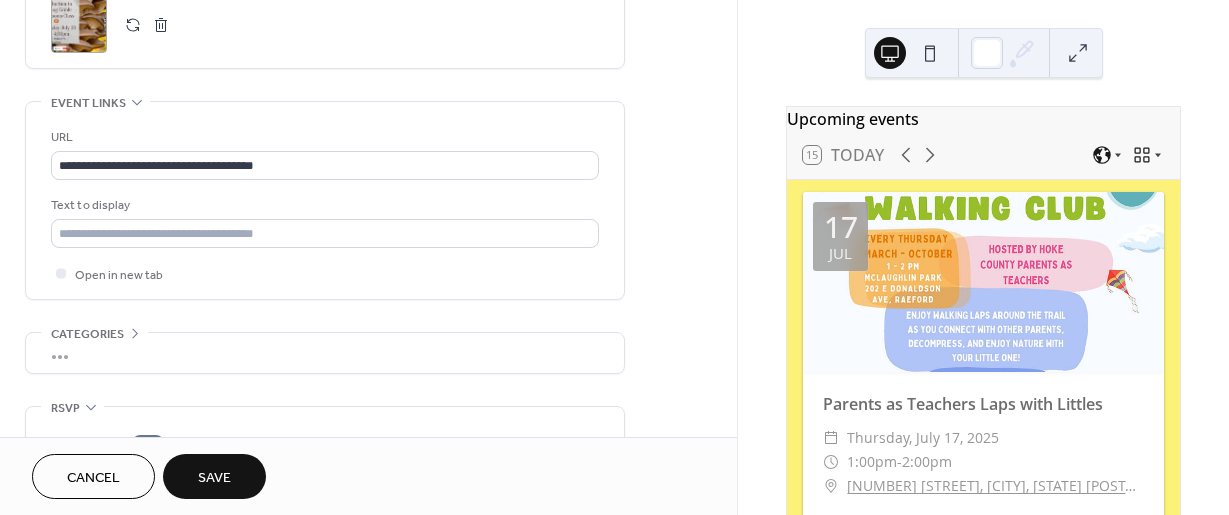 scroll, scrollTop: 1015, scrollLeft: 0, axis: vertical 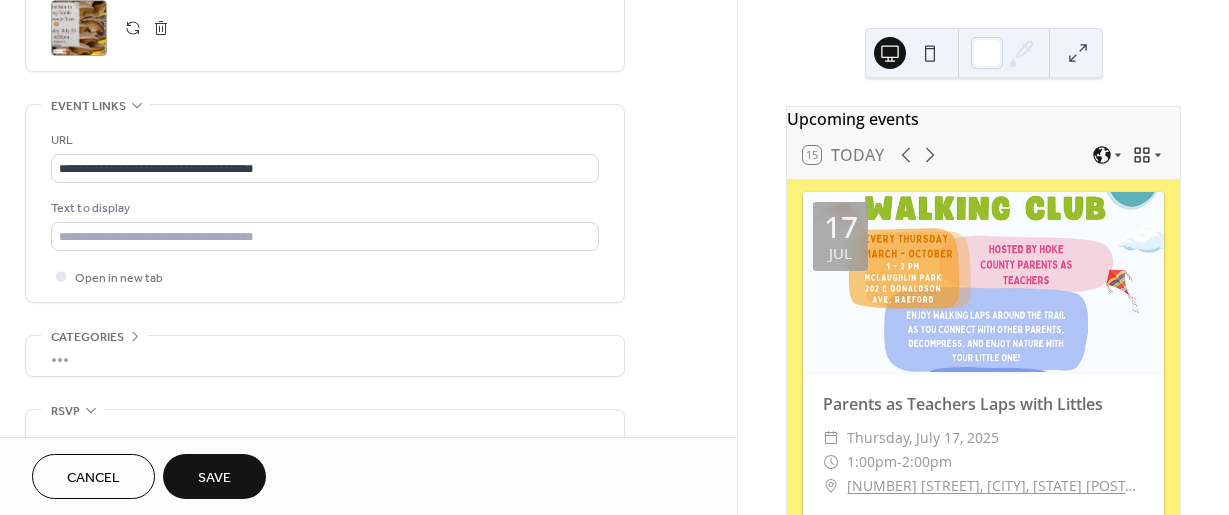 click on "Save" at bounding box center [214, 478] 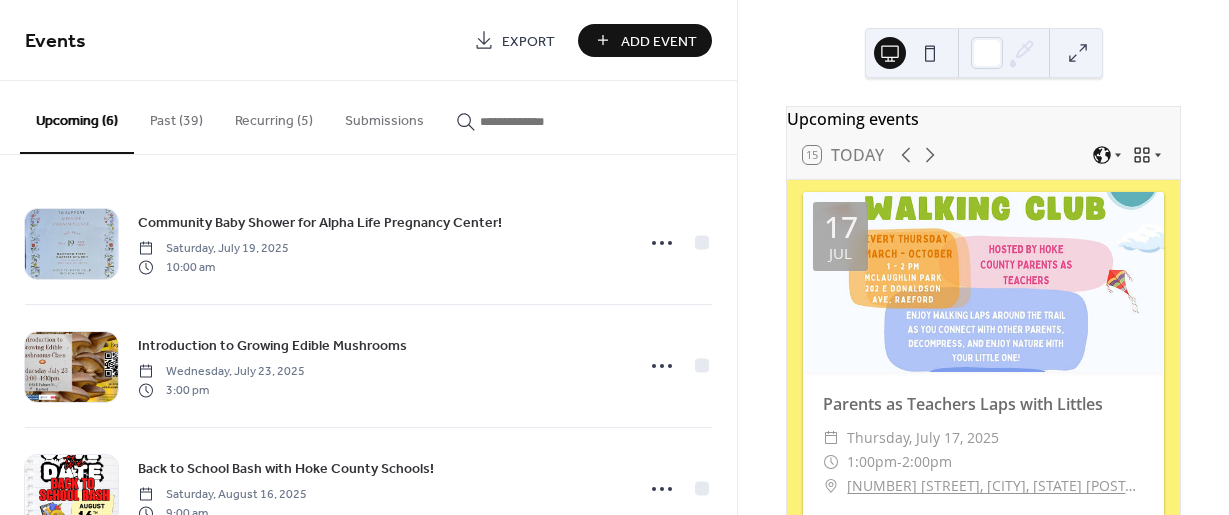 scroll, scrollTop: 0, scrollLeft: 0, axis: both 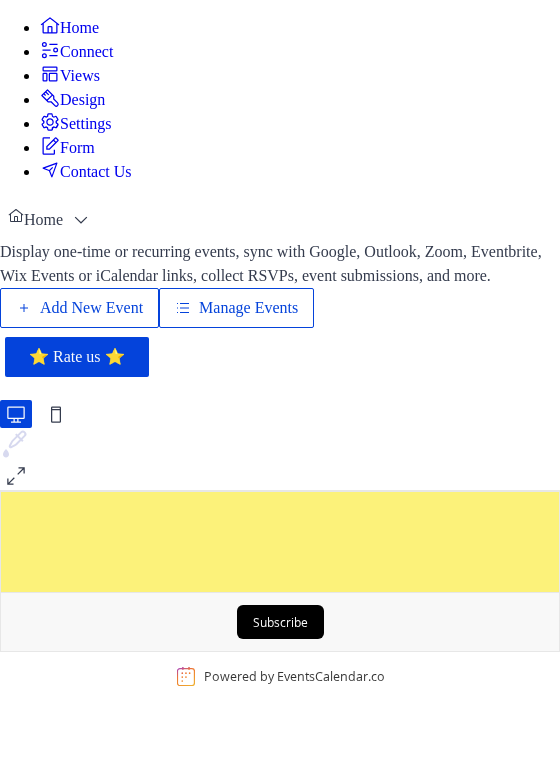 click on "Manage Events" at bounding box center (248, 308) 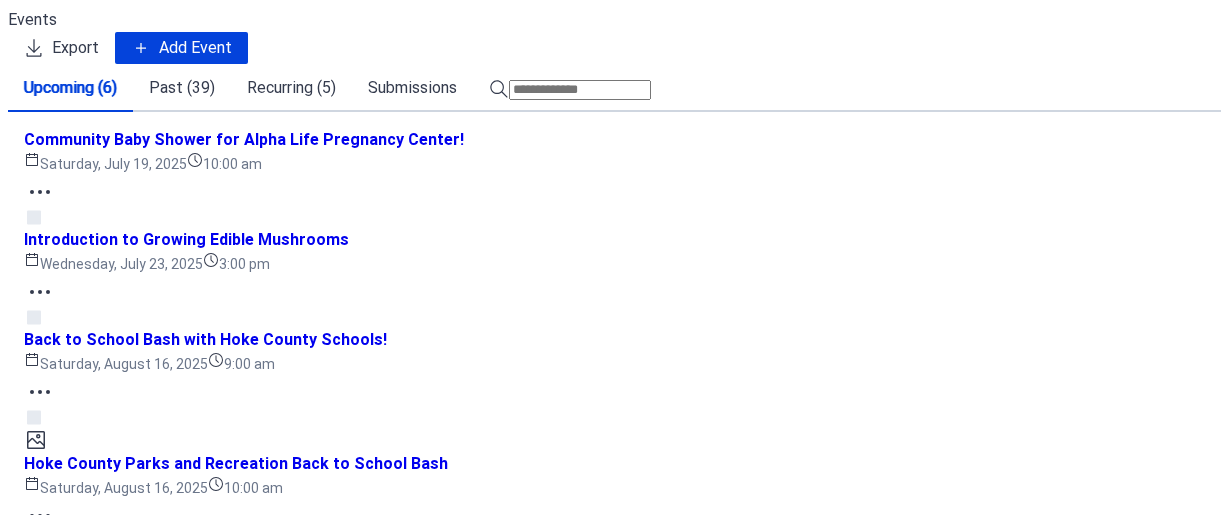 scroll, scrollTop: 0, scrollLeft: 0, axis: both 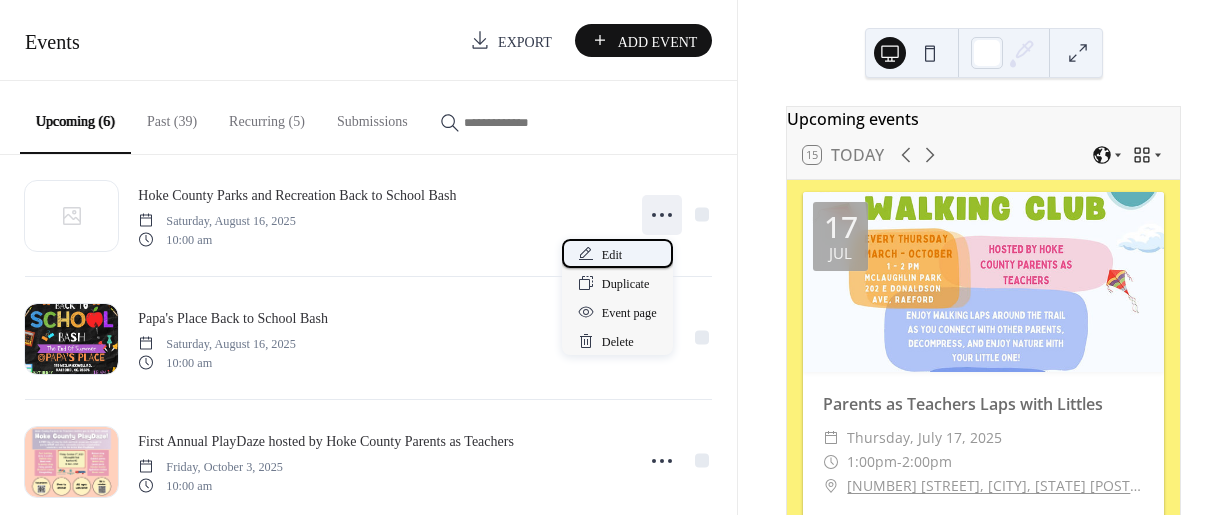 click on "Edit" at bounding box center (612, 255) 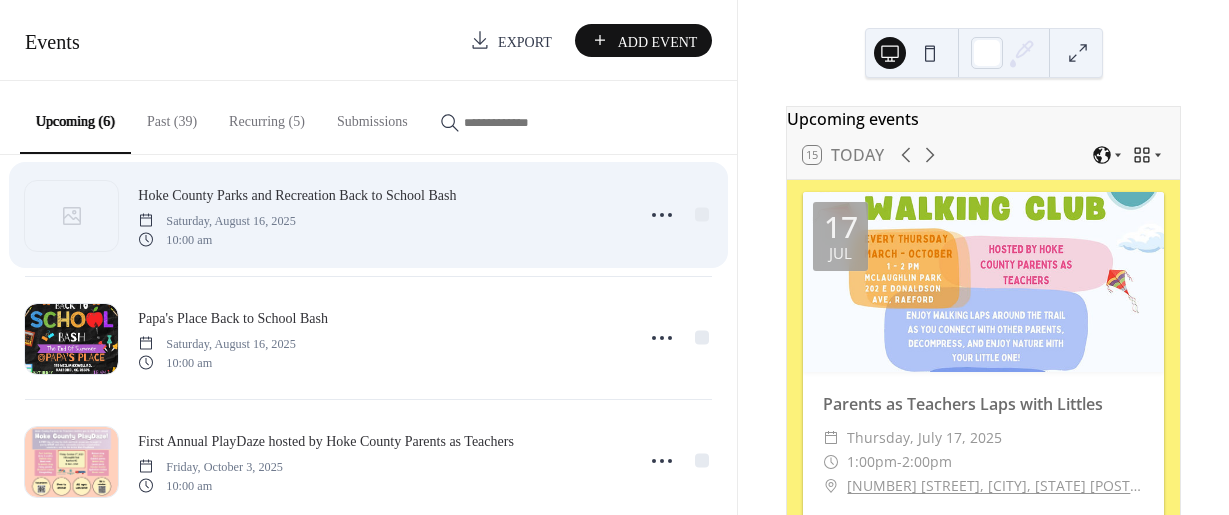 click on "Hoke County Parks and Recreation Back to School Bash Saturday, [MONTH] 16, 2025 10:00 am" at bounding box center (368, 215) 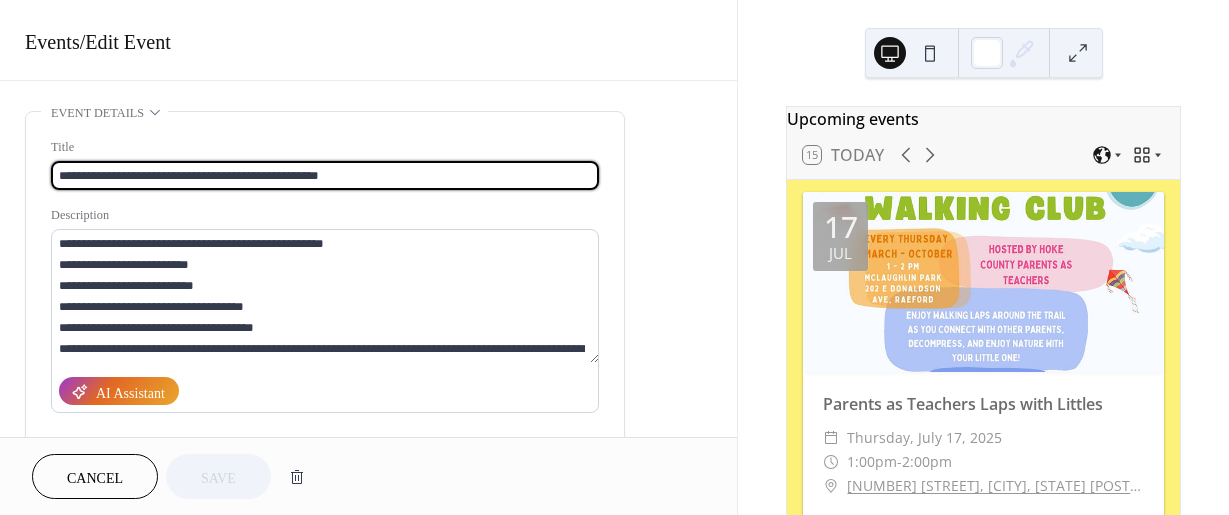 scroll, scrollTop: 21, scrollLeft: 0, axis: vertical 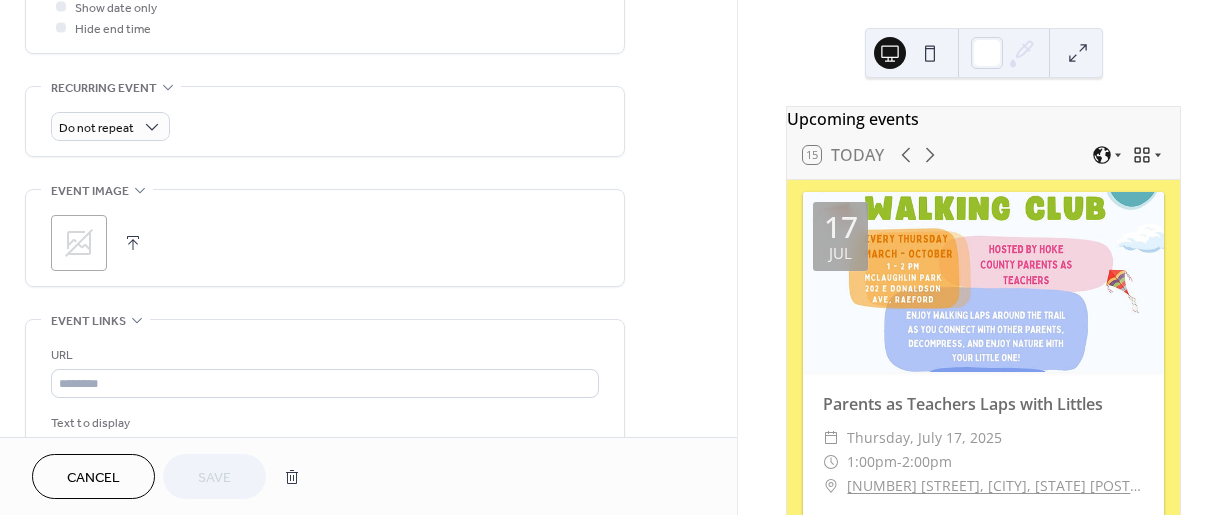click 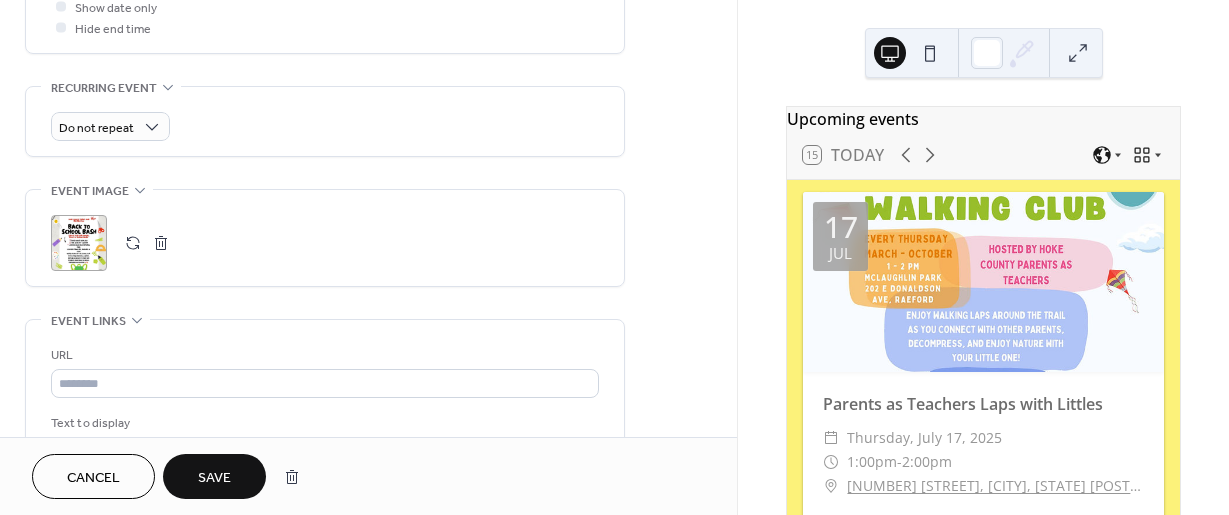 click on "Save" at bounding box center (214, 478) 